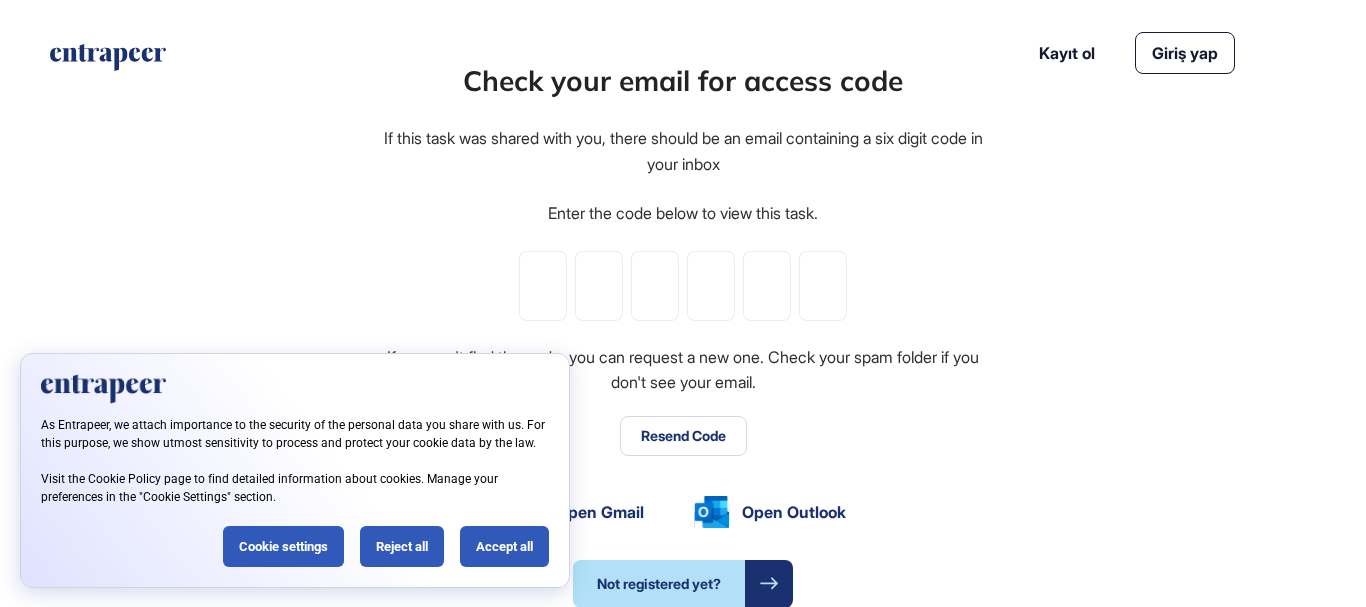 scroll, scrollTop: 0, scrollLeft: 0, axis: both 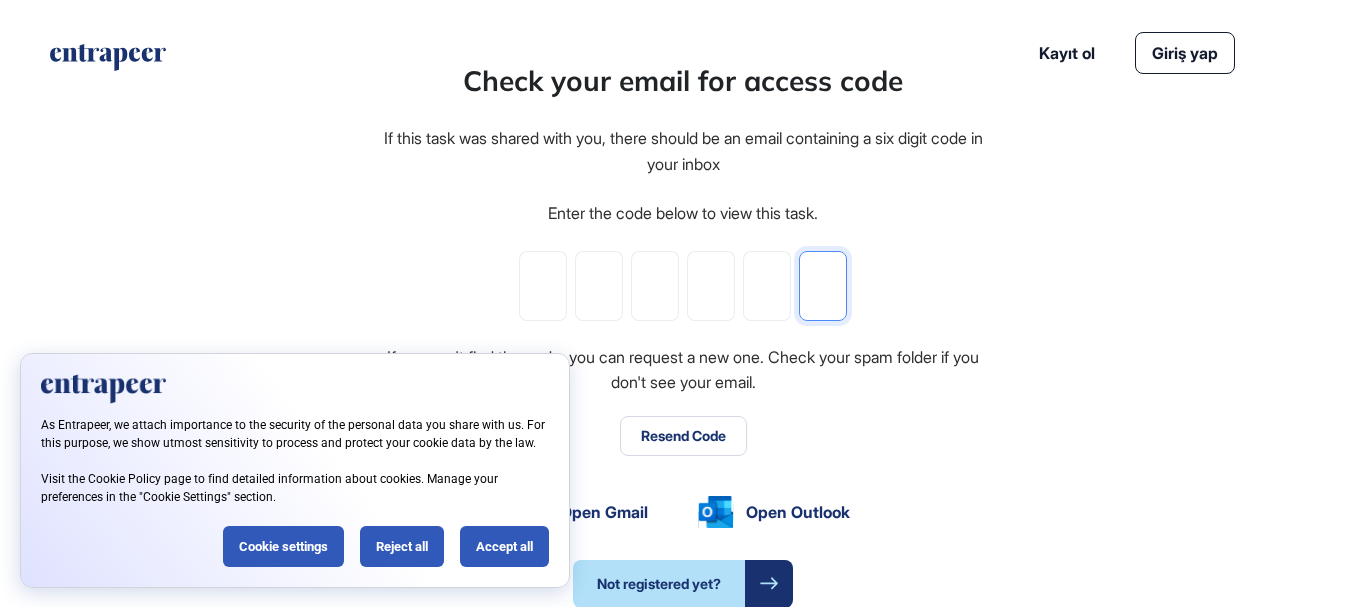 paste on "*" 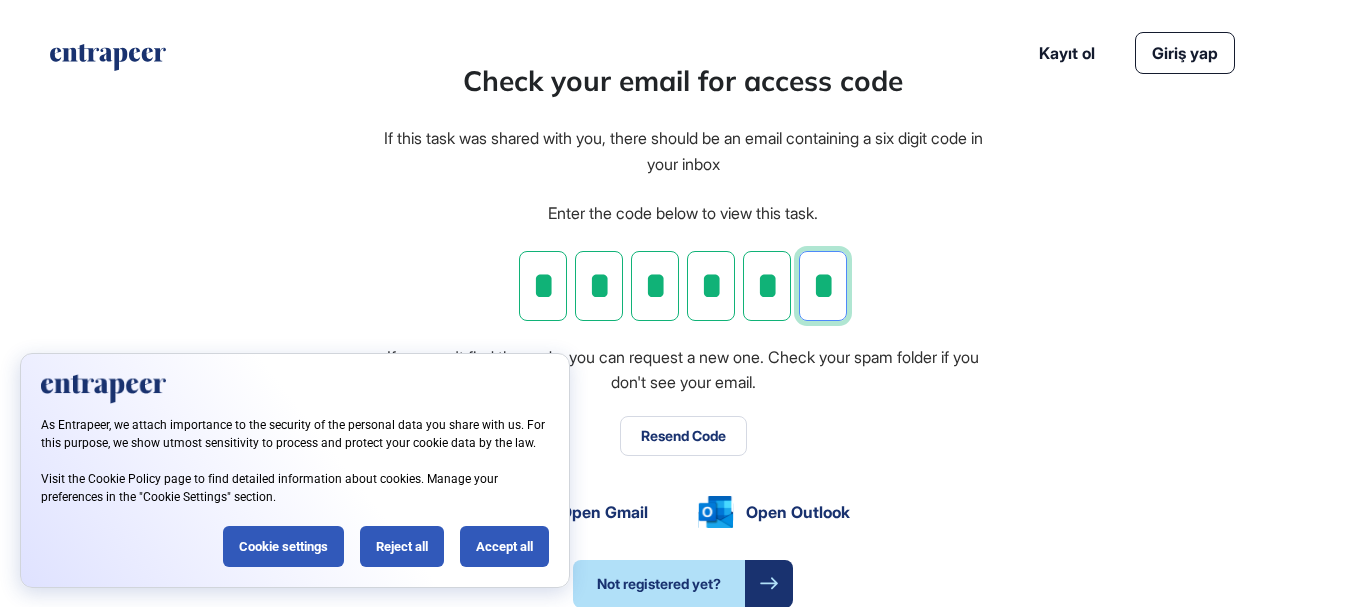 scroll, scrollTop: 0, scrollLeft: 1, axis: horizontal 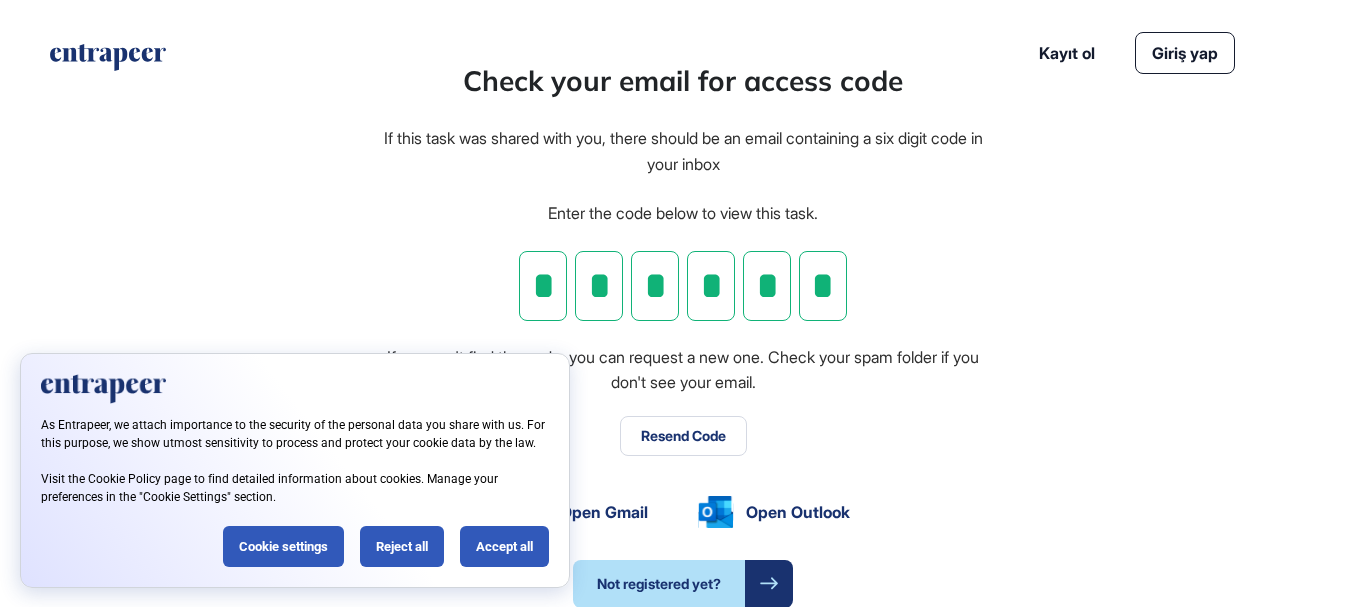 click on "Accept all" 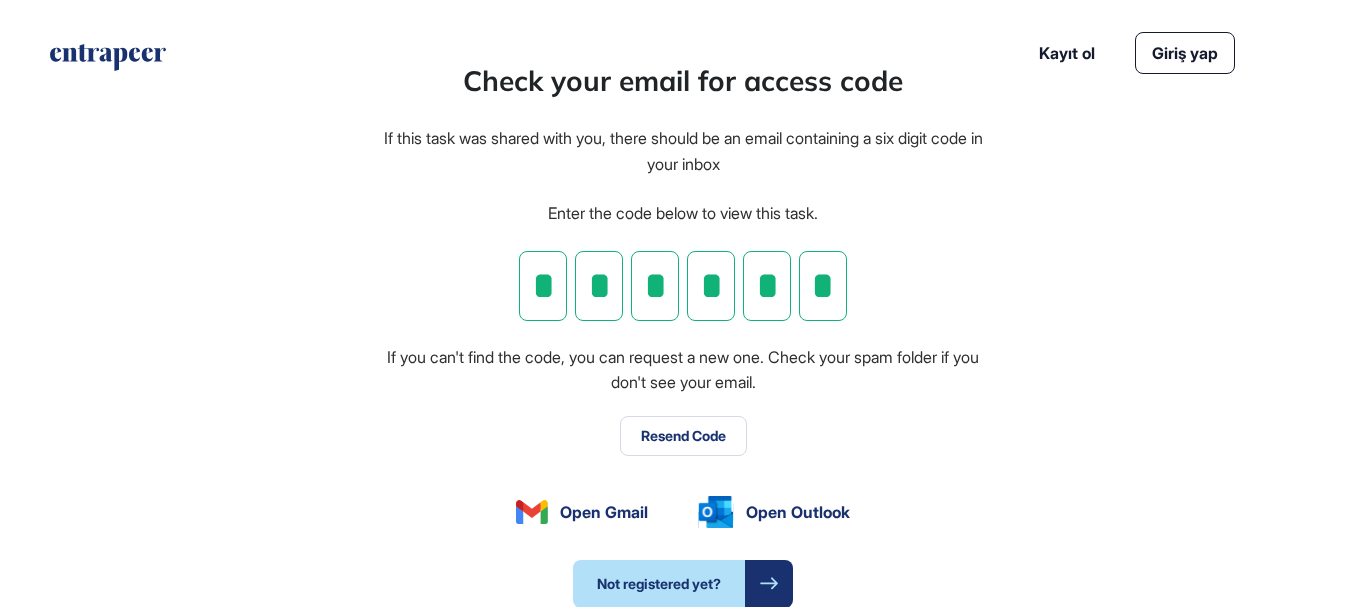 scroll, scrollTop: 0, scrollLeft: 0, axis: both 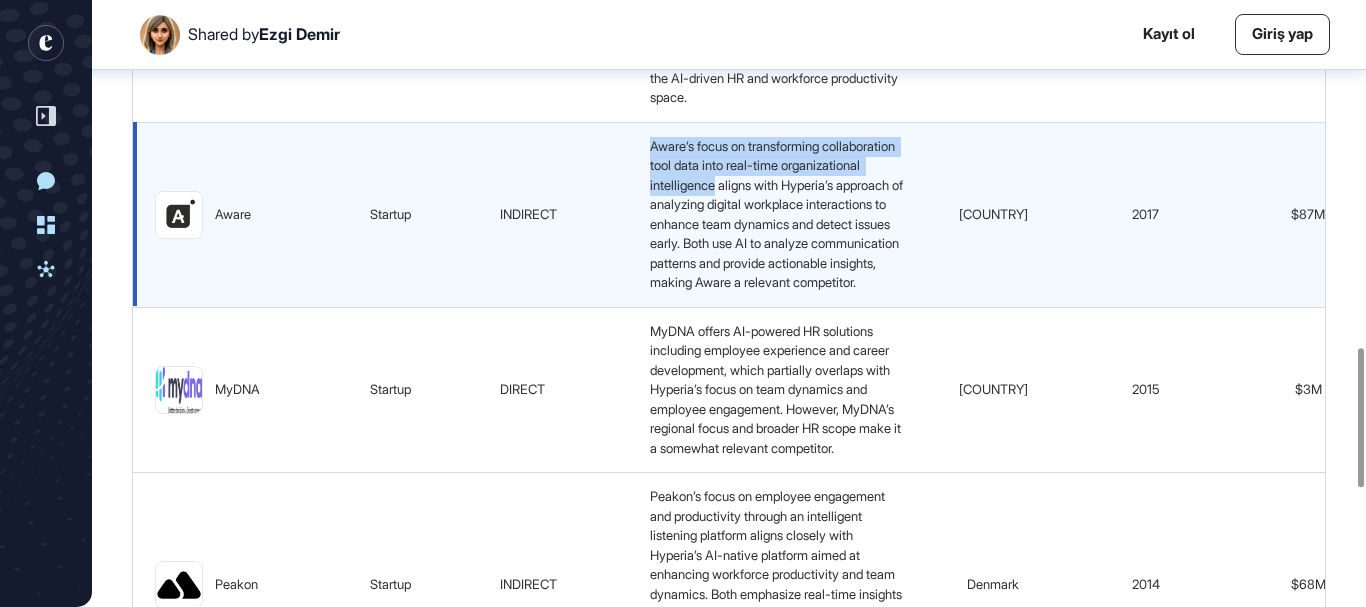 drag, startPoint x: 658, startPoint y: 264, endPoint x: 813, endPoint y: 294, distance: 157.87654 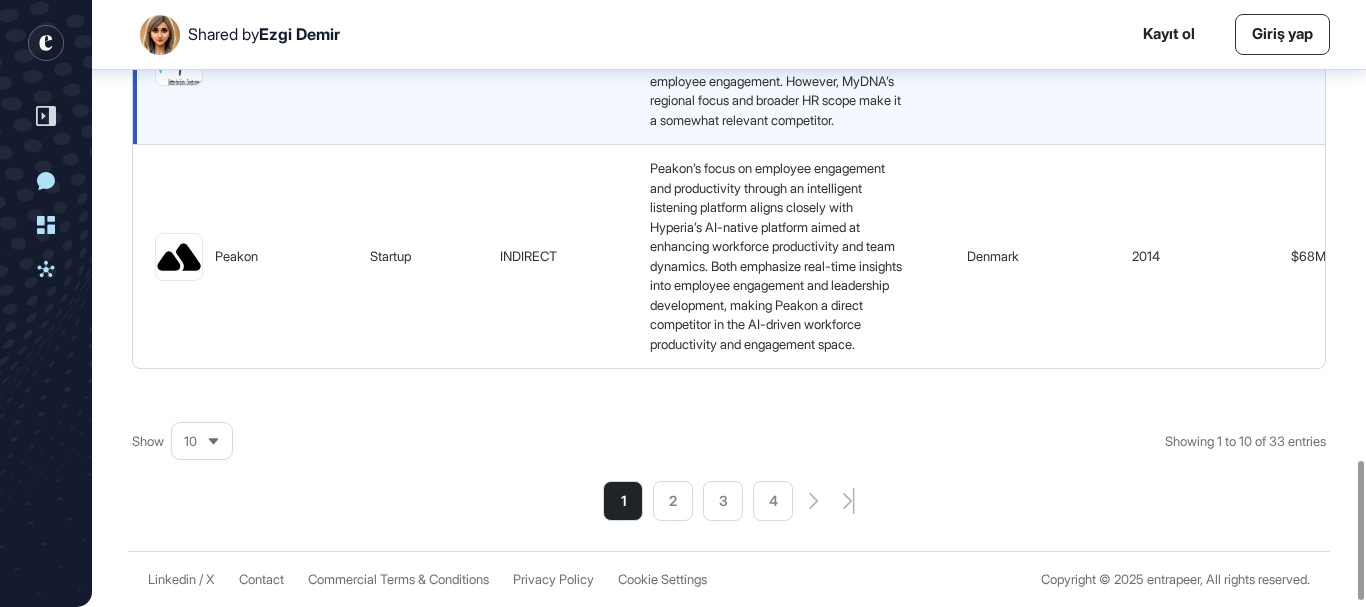 scroll, scrollTop: 2010, scrollLeft: 0, axis: vertical 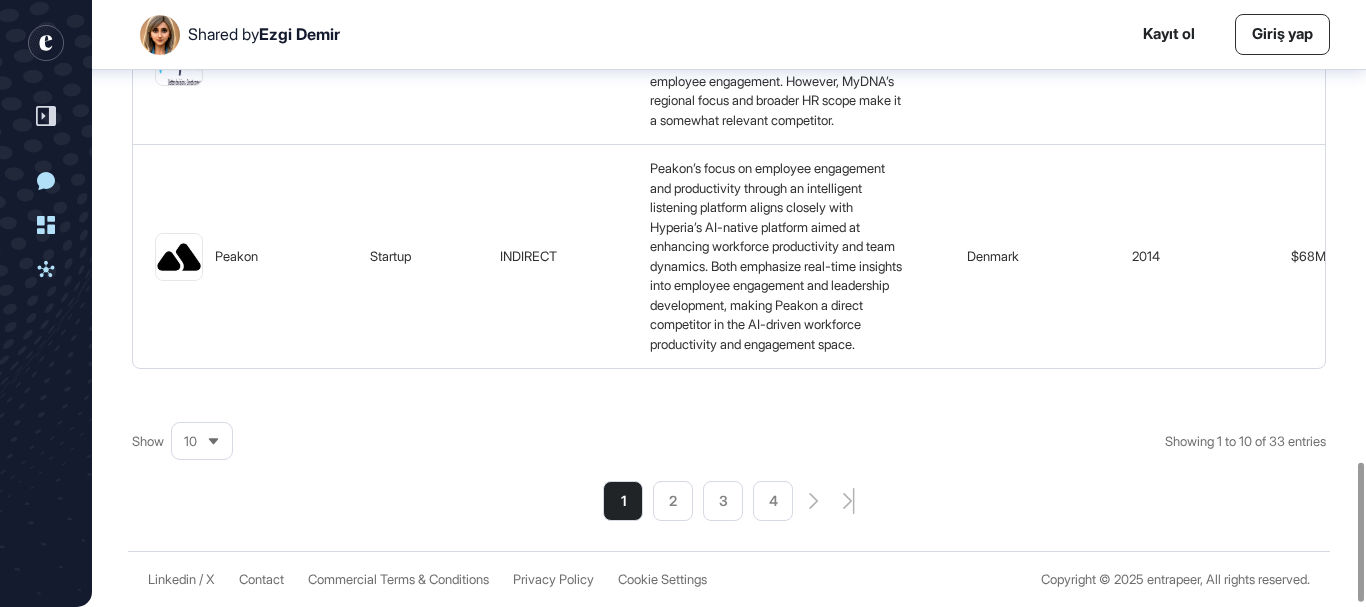 click on "2" 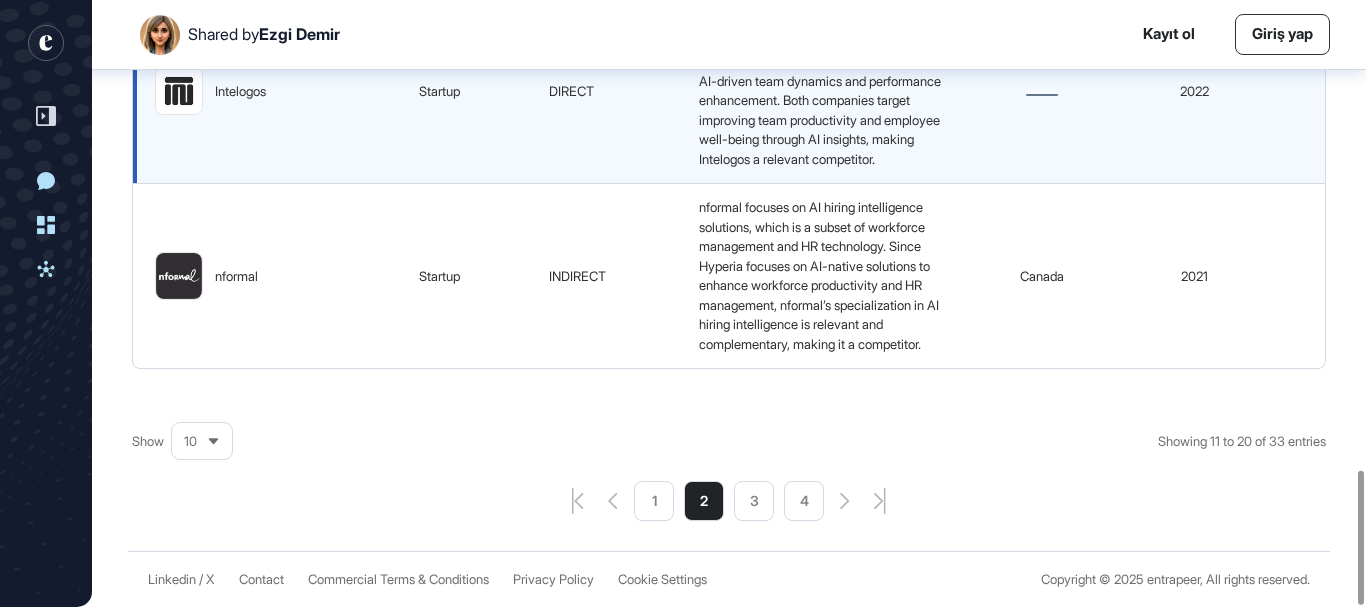 scroll, scrollTop: 2121, scrollLeft: 0, axis: vertical 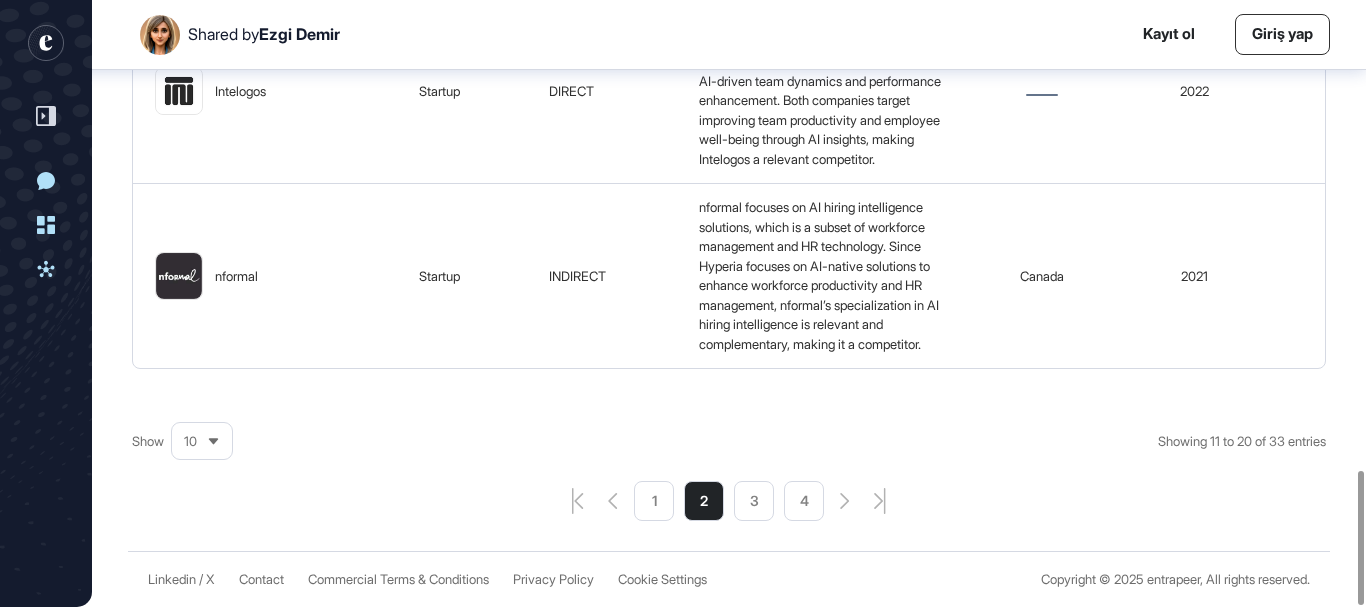 click on "1" 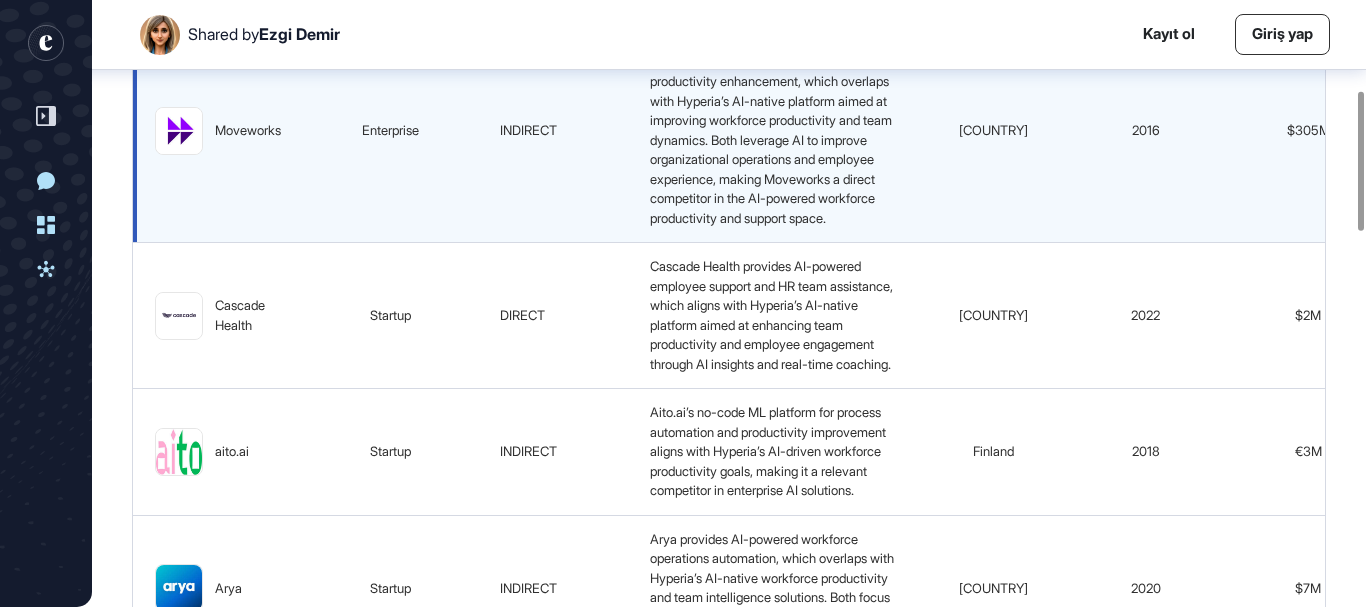 scroll, scrollTop: 424, scrollLeft: 0, axis: vertical 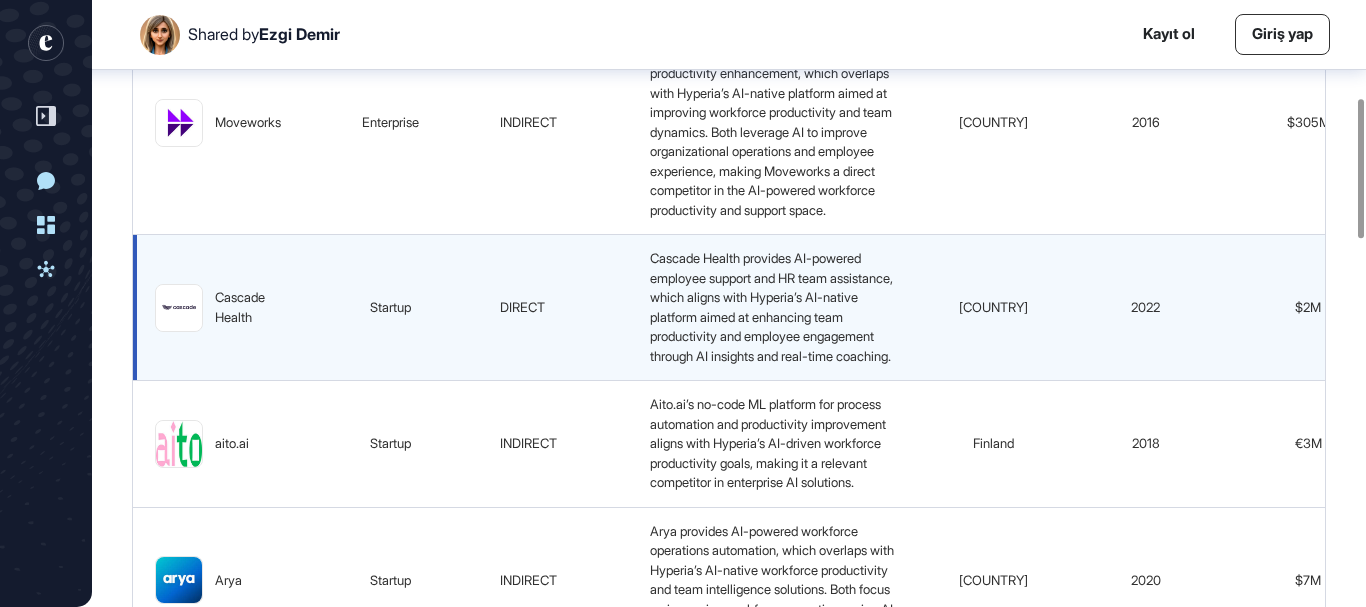 click on "Cascade Health" at bounding box center (248, 307) 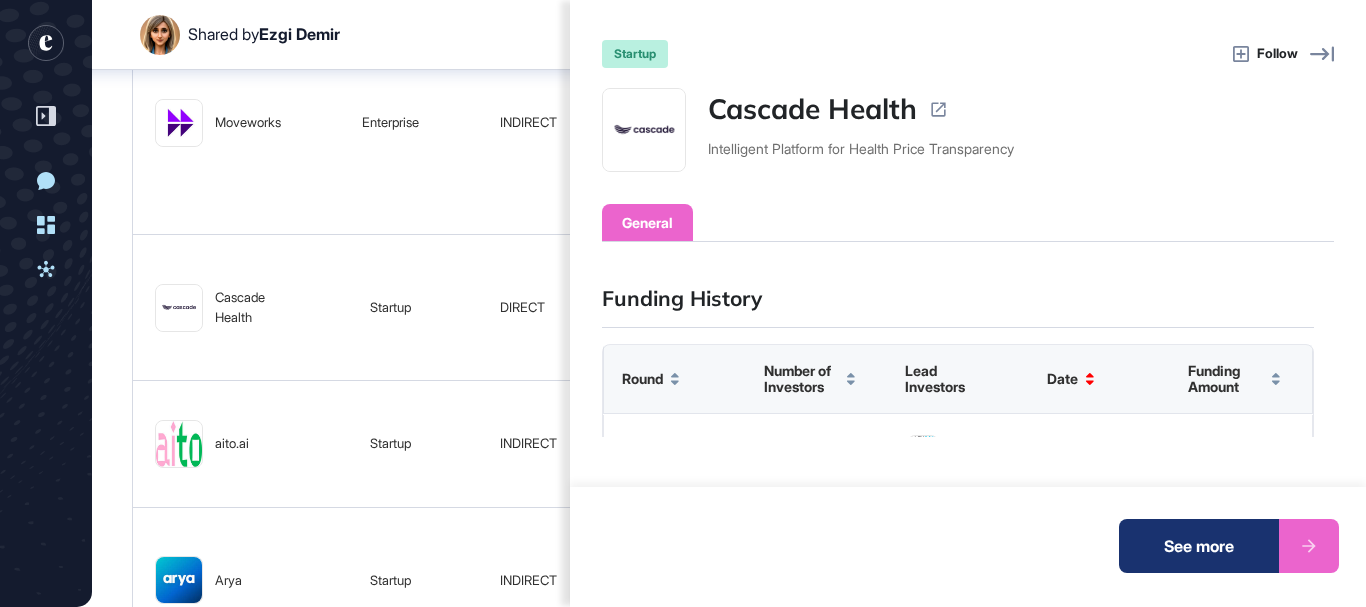 scroll, scrollTop: 282, scrollLeft: 0, axis: vertical 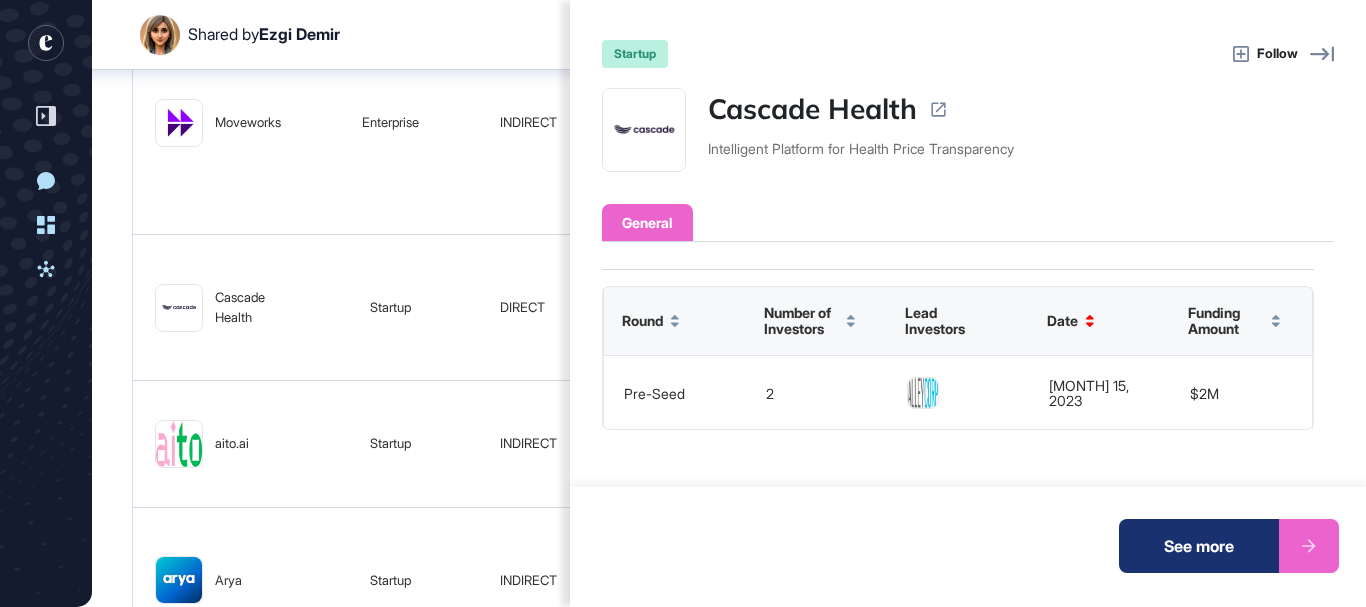 click on "See more" at bounding box center [1199, 546] 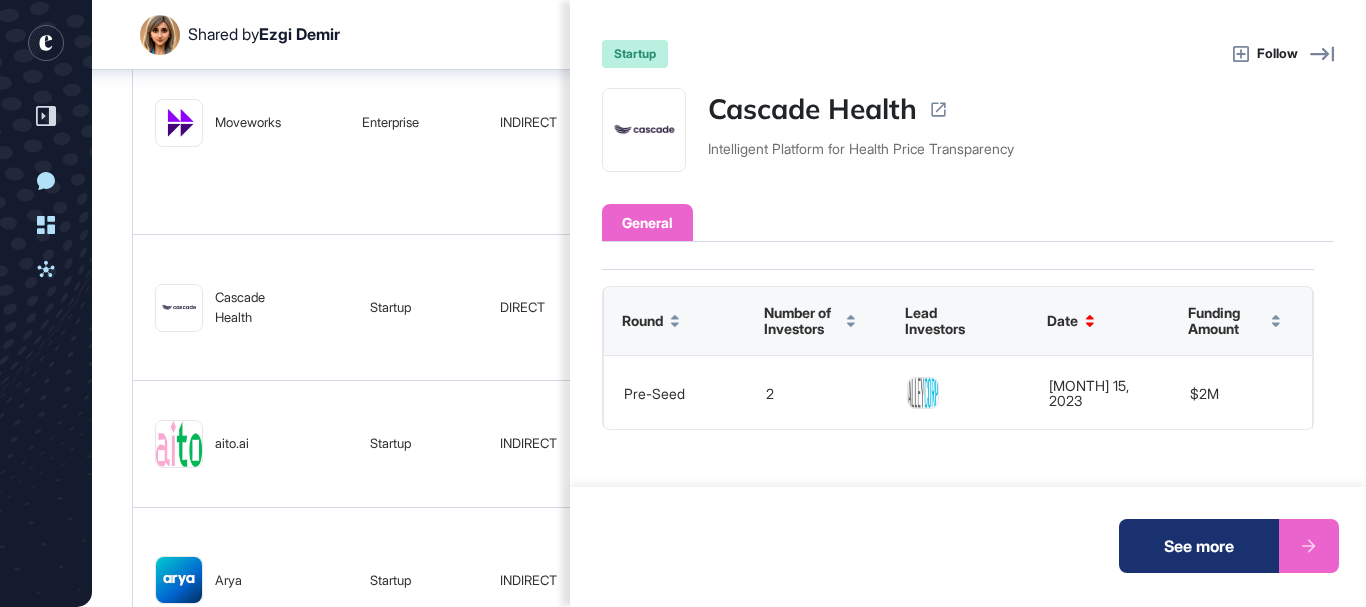 click on "startup Follow Cascade Health Intelligent Platform for Health Price Transparency General Operating Status active Headquarters United States Founded Date 2022 Employees 1-10 Growth Stage Pre Seed Round Status private About CascadeAI is the leading AI-powered assistant for employee support and HR teams. Funding History Round Number of Investors Lead Investors Date Funding Amount pre-seed 2 May 15, 2023 $2M See more" 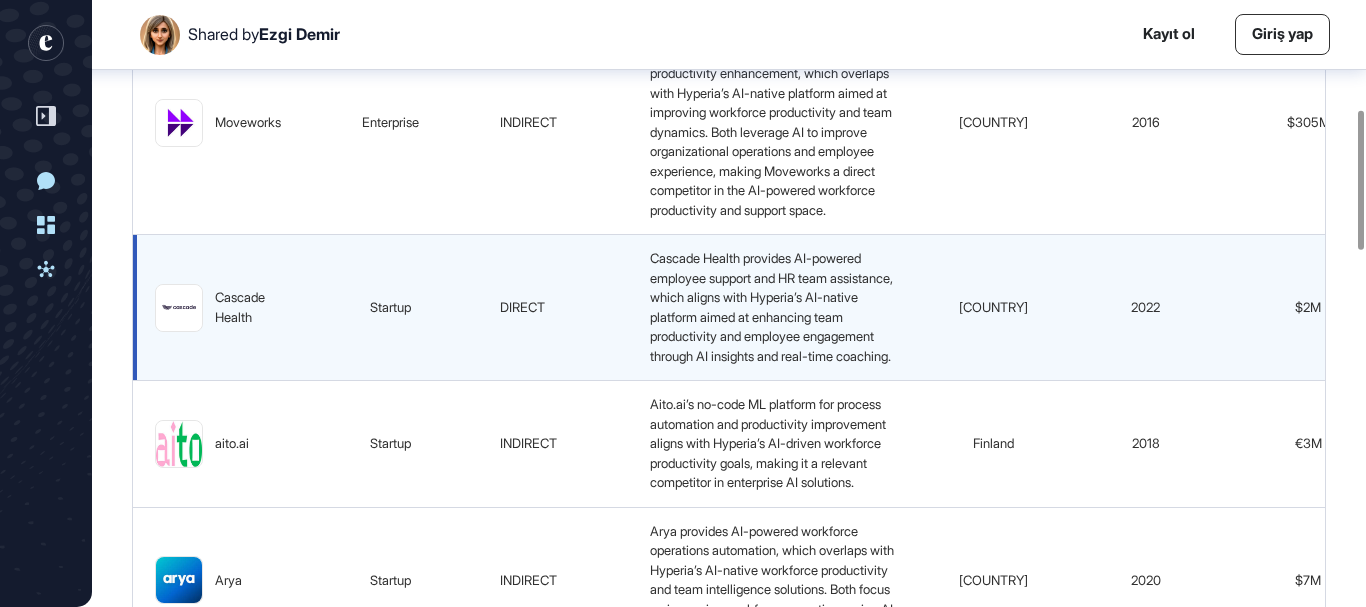scroll, scrollTop: 524, scrollLeft: 0, axis: vertical 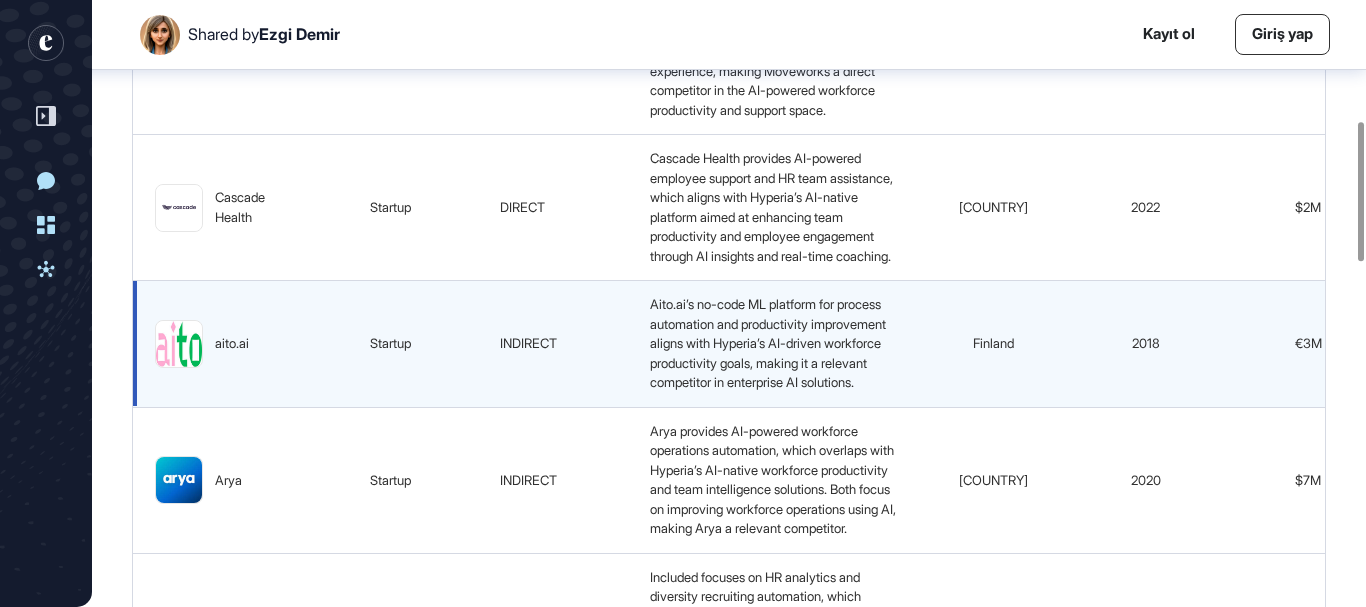 click at bounding box center (179, 344) 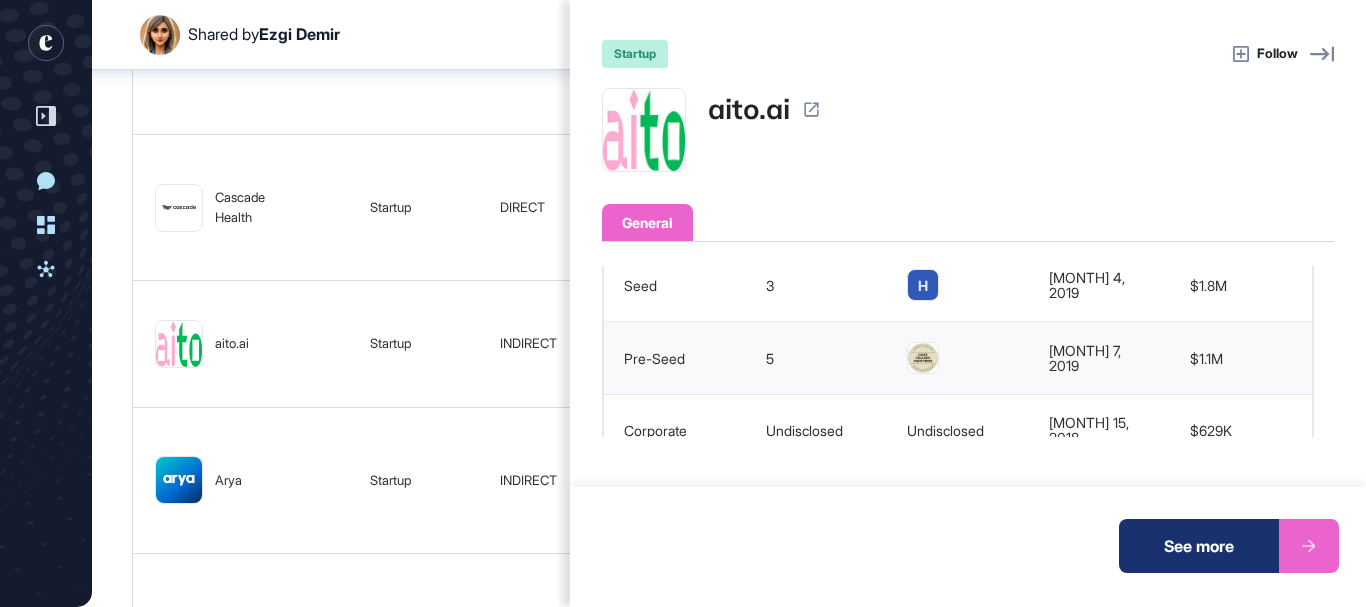 scroll, scrollTop: 432, scrollLeft: 0, axis: vertical 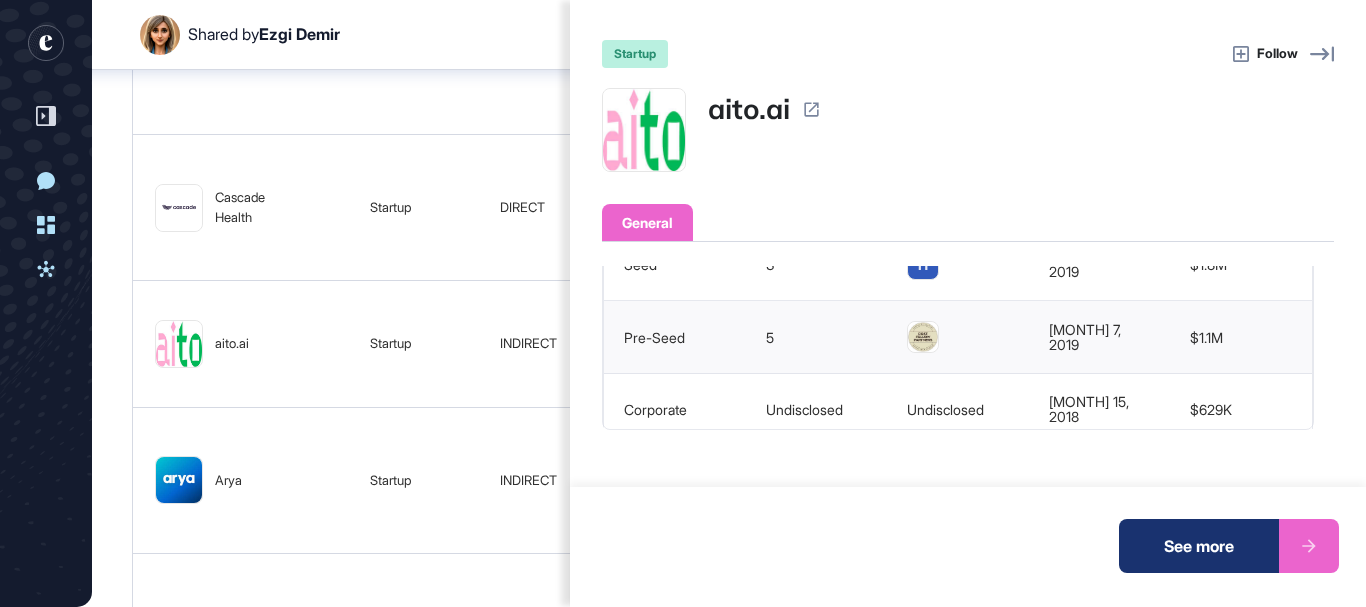 click on "See more" at bounding box center [1199, 546] 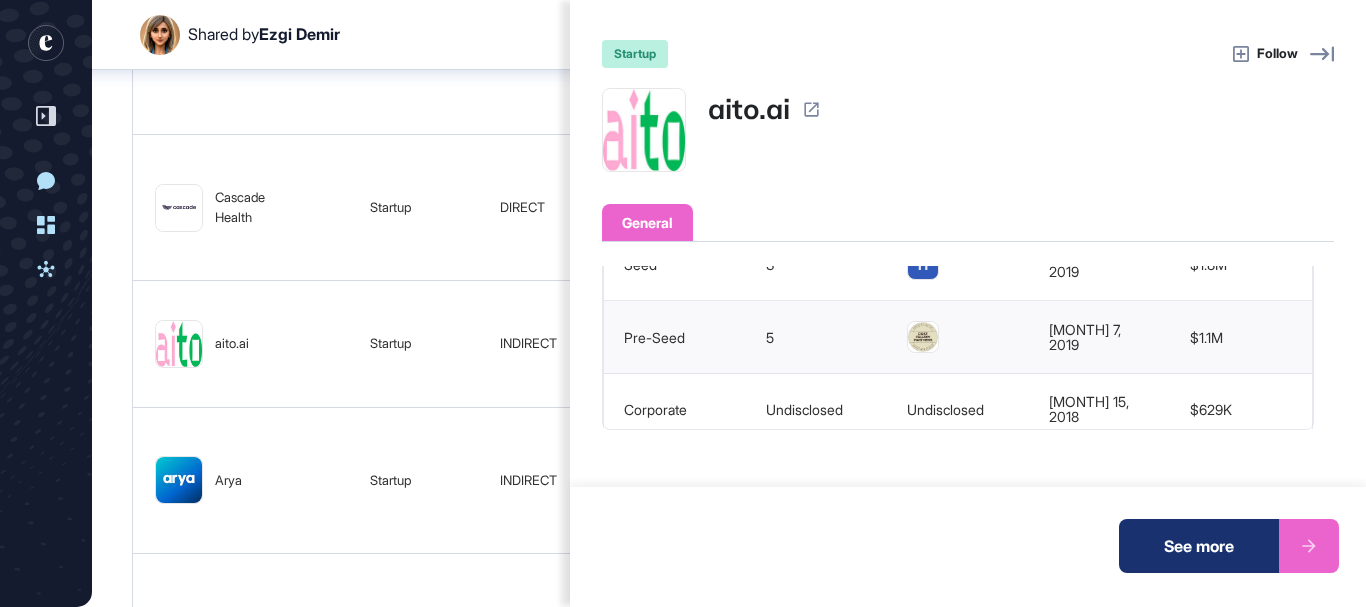 click on "startup Follow aito.ai General Operating Status active Headquarters Finland Founded Date 2018 Employees 1-10 Growth Stage Seed Round Status private About Aito.ai provides enterprises with a no-code platform for rapidly deploying machine learning classifiers to automate processes and improve productivity. Funding History Round Number of Investors Lead Investors Date Funding Amount seed 3 H Kas 4, 2019 $1.8M pre-seed 5 May 7, 2019 $1.1M corporate Undisclosed Undisclosed Nis 15, 2018 $629K See more" 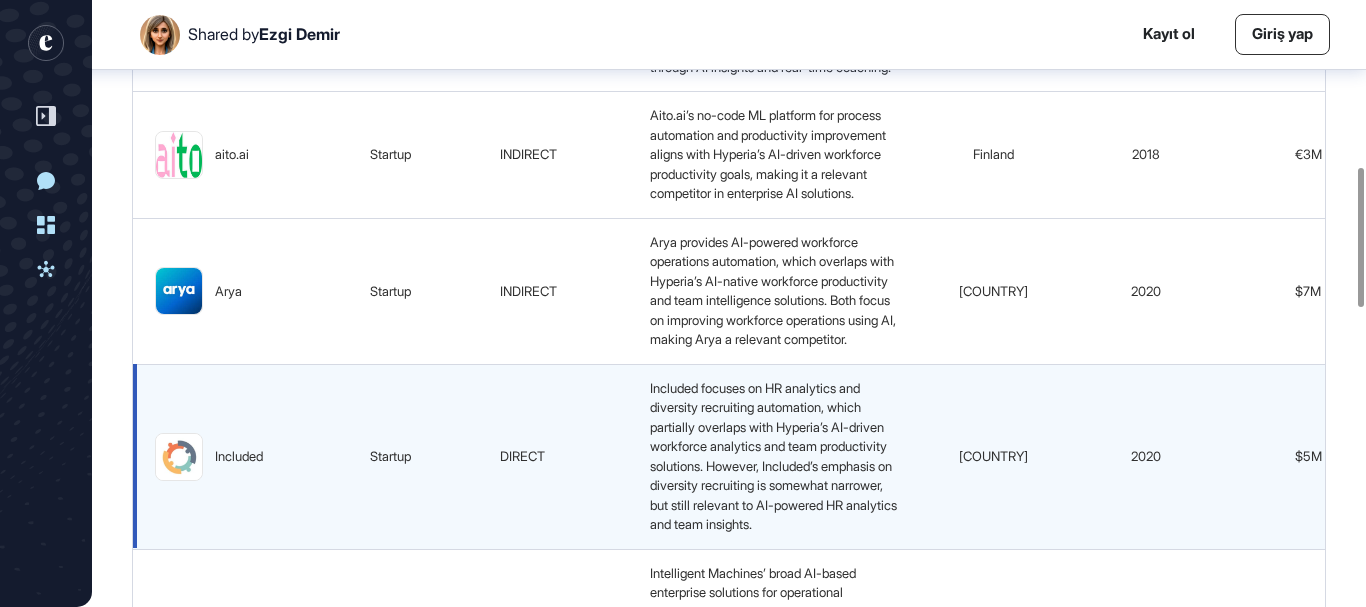 scroll, scrollTop: 724, scrollLeft: 0, axis: vertical 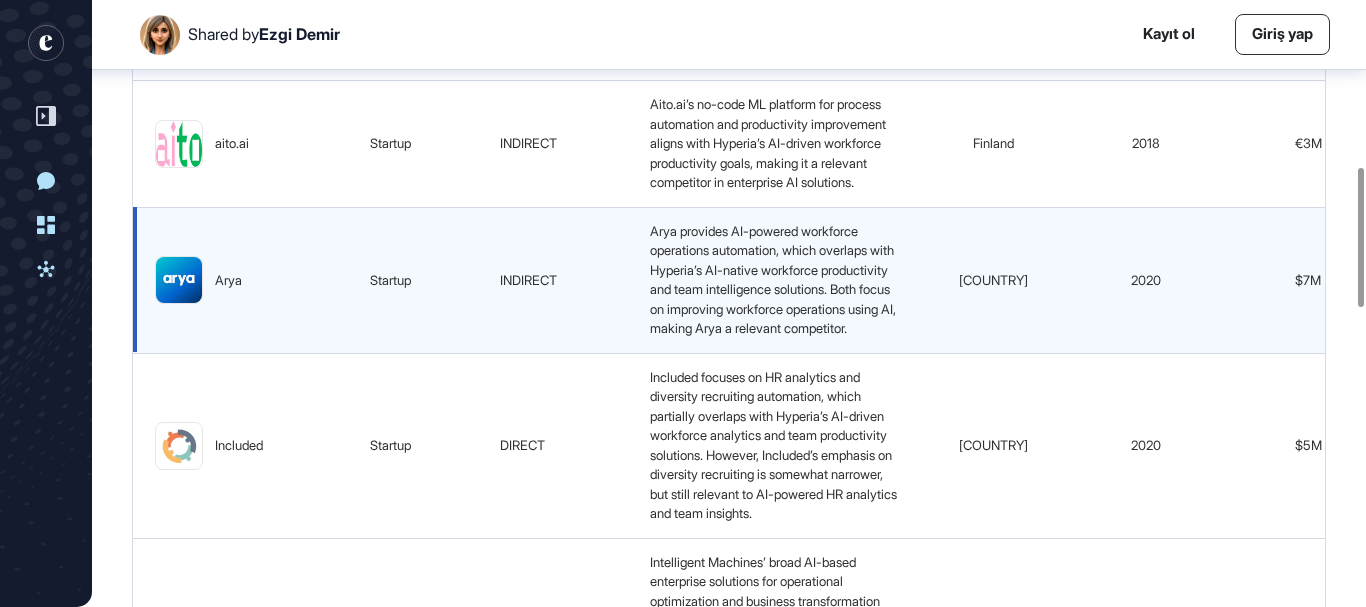 click at bounding box center [179, 280] 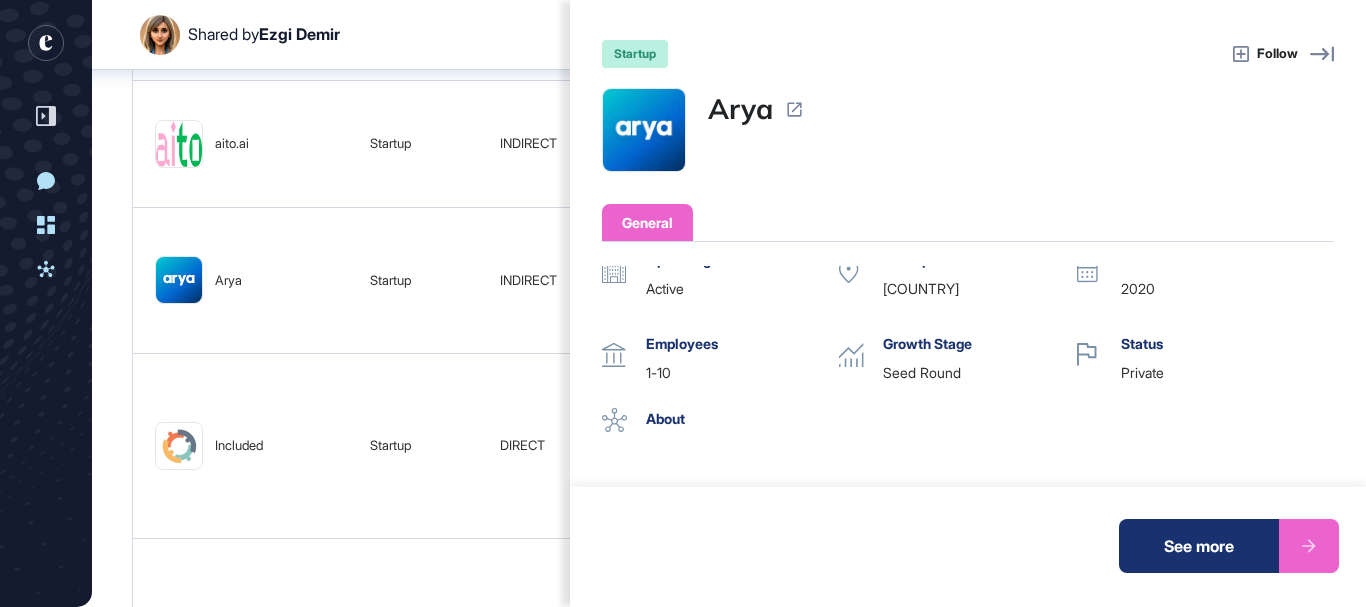 scroll, scrollTop: 0, scrollLeft: 0, axis: both 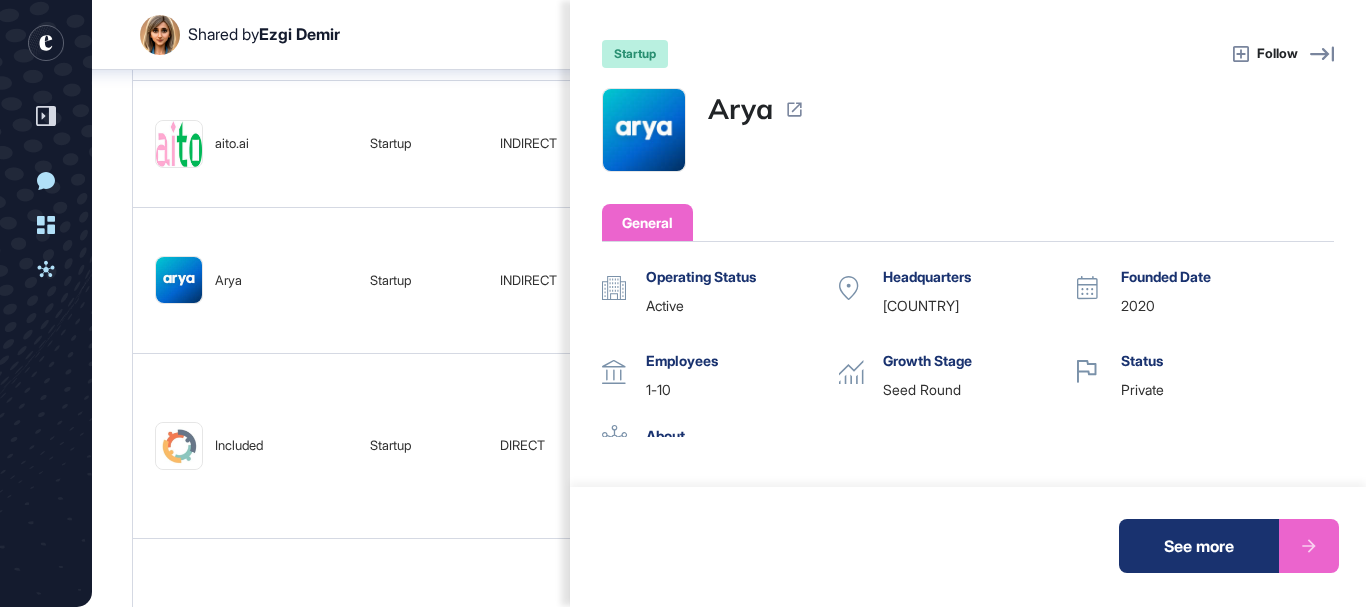 click on "Arya" at bounding box center (740, 109) 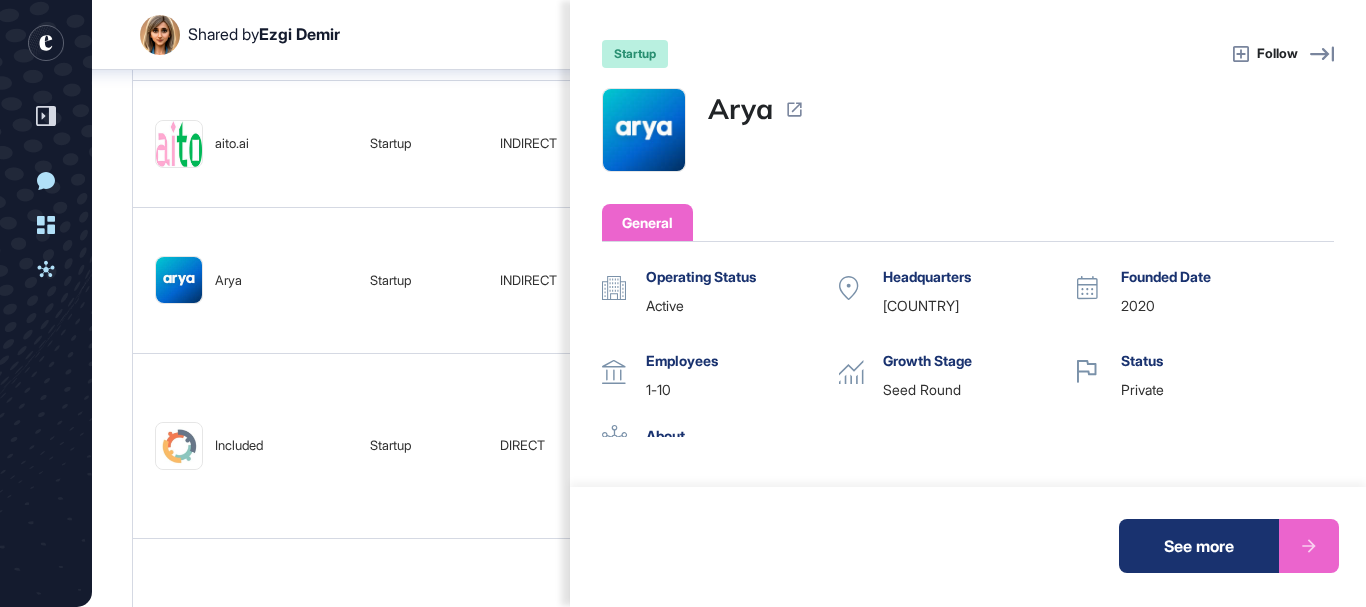 click on "startup Follow Arya General Operating Status active Headquarters United States Founded Date 2020 Employees 1-10 Growth Stage Seed Round Status private About Arya offers AI-powered workforce operations automation for sectors like retail/logistics, healthcare, and construction. Funding History Round Number of Investors Lead Investors Date Funding Amount seed 8 TB May 24, 2024 $4M pre-seed 4 Haz 10, 2022 $3.2M See more" 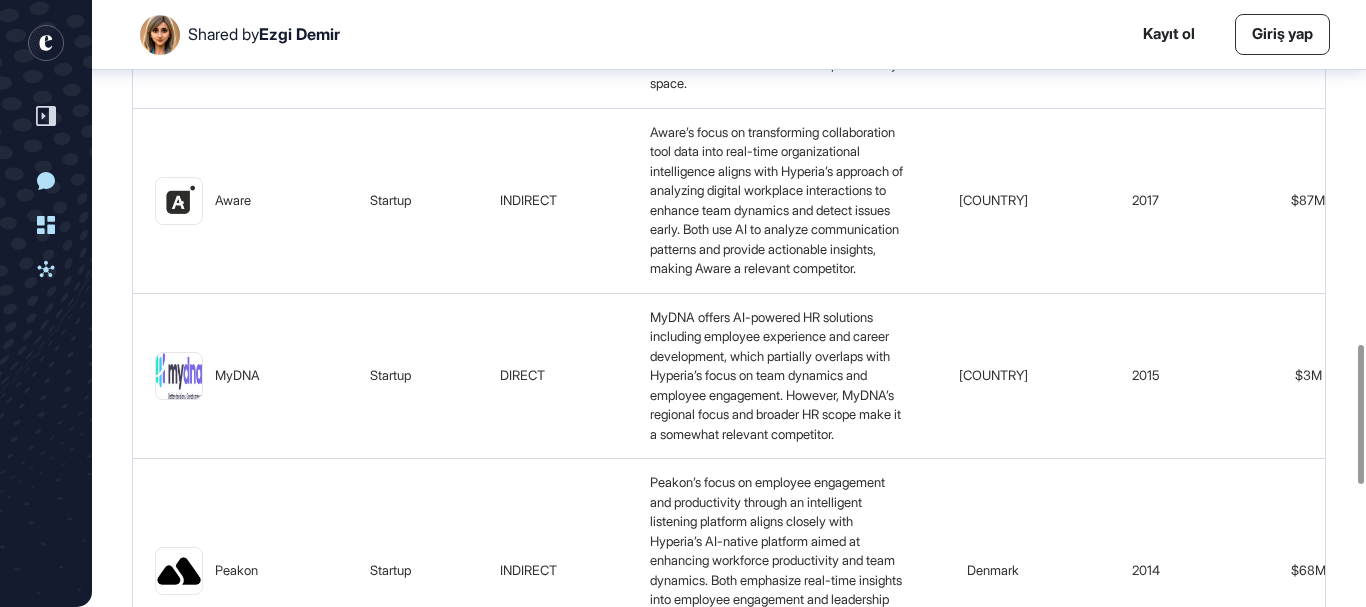 scroll, scrollTop: 1424, scrollLeft: 0, axis: vertical 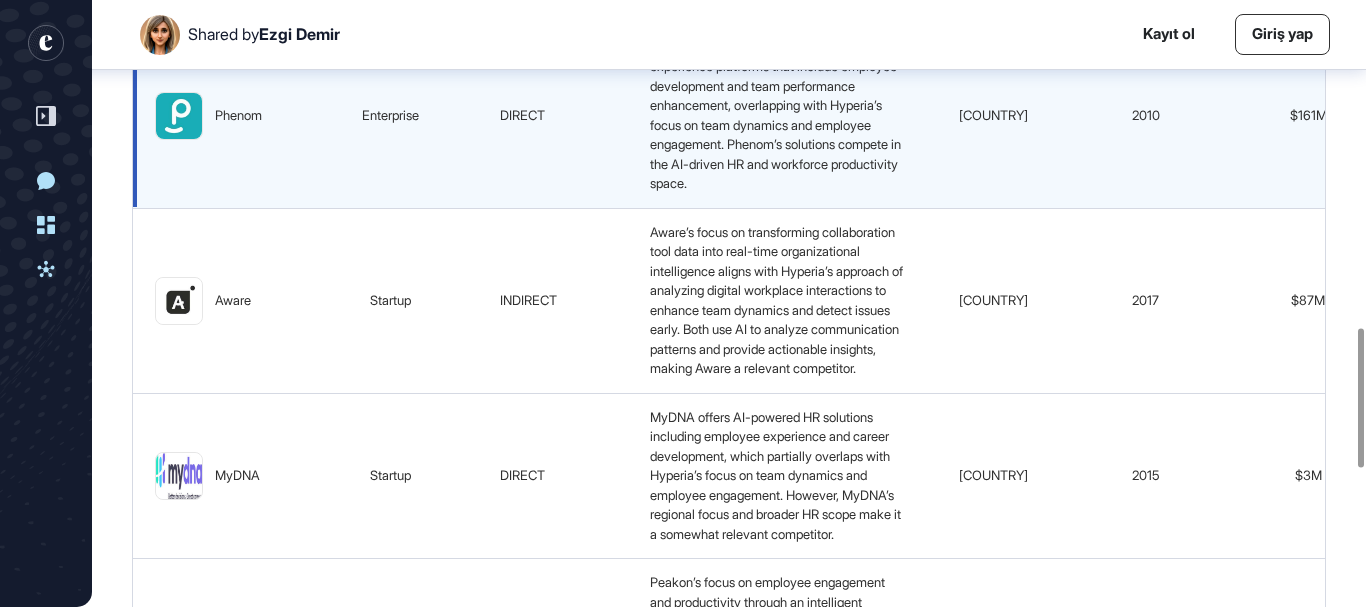 click on "Phenom" at bounding box center [238, 116] 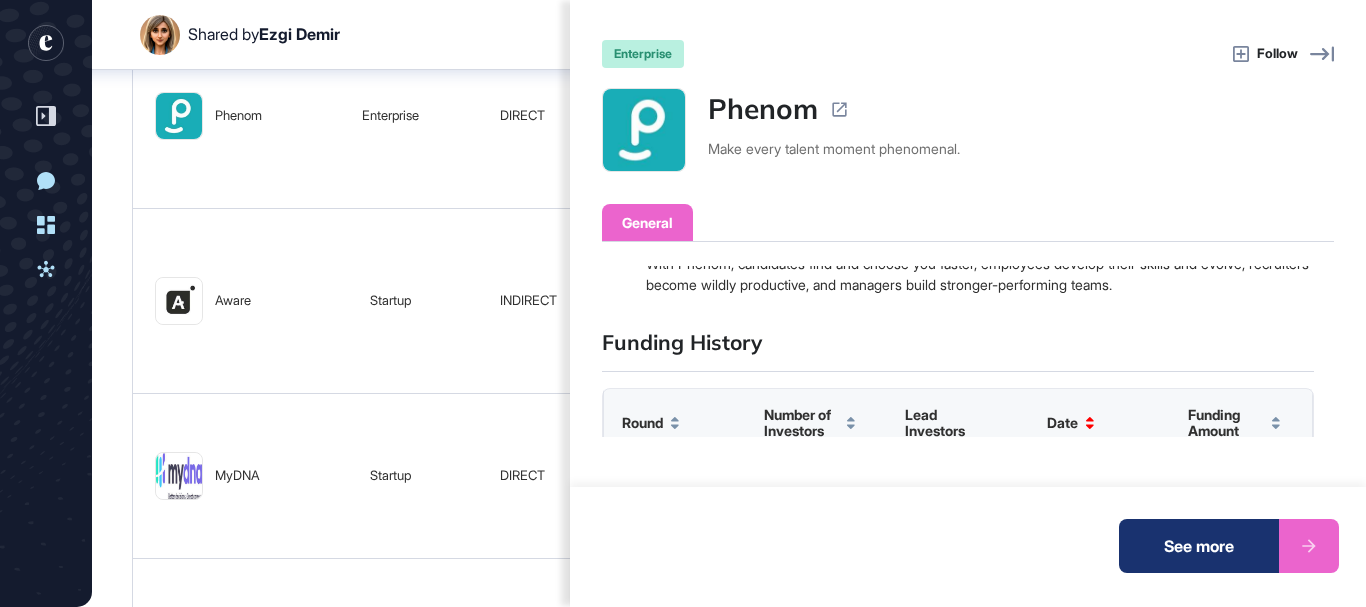 scroll, scrollTop: 0, scrollLeft: 0, axis: both 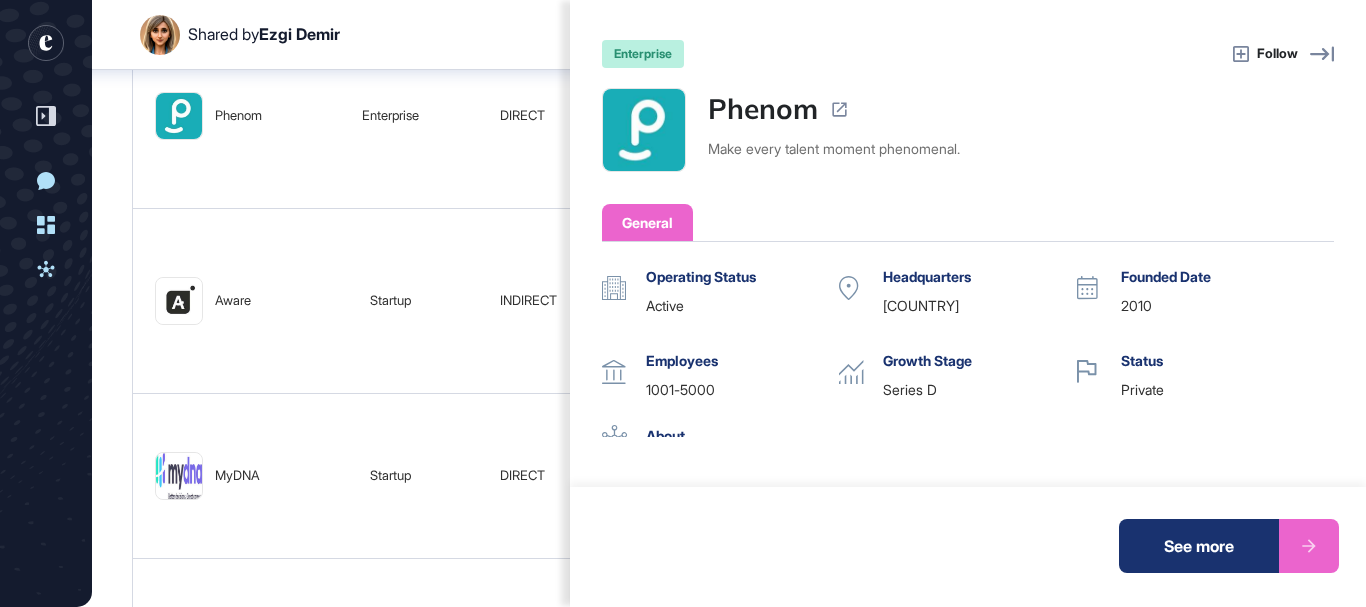 click on "enterprise Follow Phenom Make every  talent moment  phenomenal. General Operating Status active Headquarters United States Founded Date 2010 Employees 1001-5000 Growth Stage Series D Status private About Phenom is a purpose-driven company that delivers AI-powered talent experiences to global enterprises. With Phenom, candidates find and choose you faster, employees develop their skills and evolve, recruiters become wildly productive, and managers build stronger-performing teams.  Funding History Round Number of Investors Lead Investors Date Funding Amount series-d 5 Nis 7, 2021 $100M series-c 6 Undisclosed Oca 16, 2020 $30M series-b Undisclosed Undisclosed May 24, 2018 $22M series-a Undisclosed Undisclosed Şub 10, 2016 $2.4M series-a Undisclosed Undisclosed Eki 20, 2015 $7M See more" 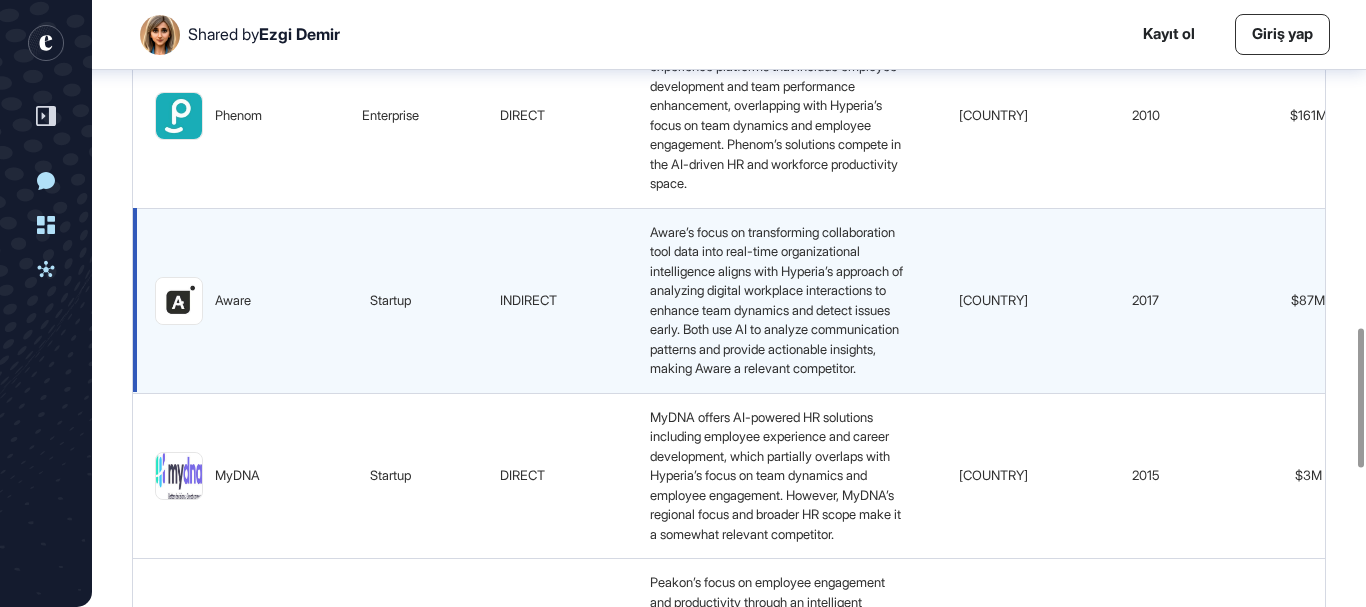 click at bounding box center [179, 301] 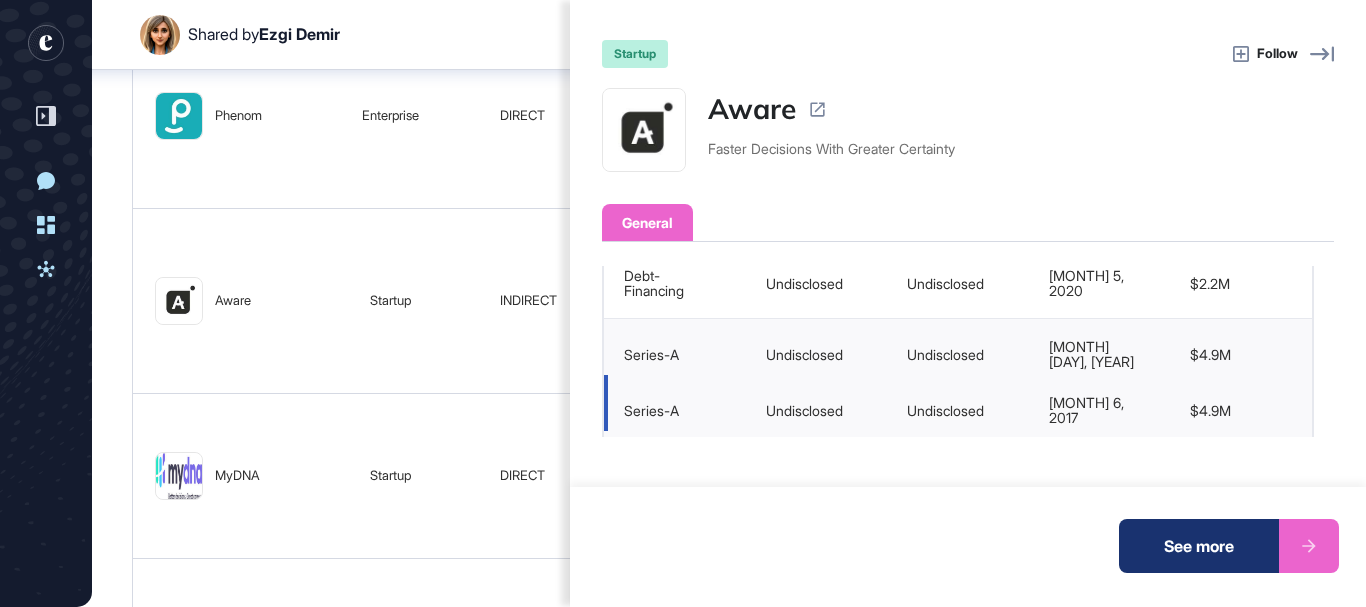 scroll, scrollTop: 557, scrollLeft: 0, axis: vertical 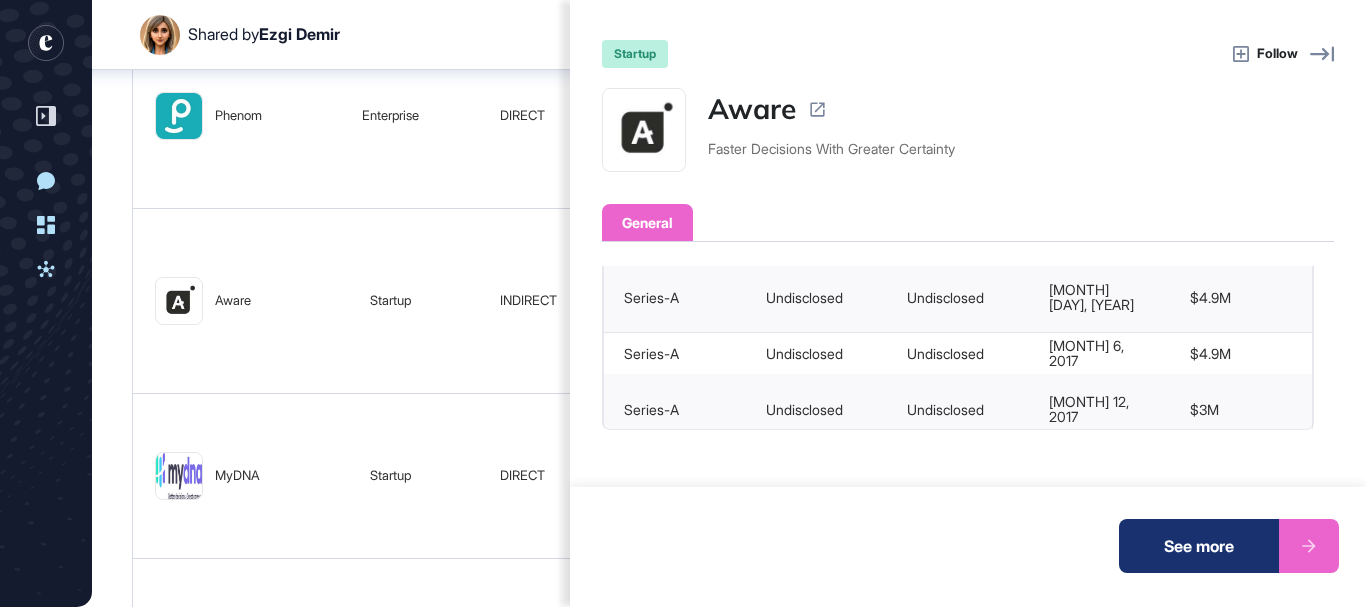 click on "startup Follow Aware Faster Decisions With Greater Certainty General Operating Status closed Headquarters United States Founded Date 2017 Employees 51-100 Growth Stage Series C Status private About Funding History Round Number of Investors Lead Investors Date Funding Amount series-c 10 Eki 13, 2021 $60M series-b 1 Undisclosed Ara 14, 2020 $12M debt-financing Undisclosed Undisclosed Haz 5, 2020 $2.2M series-a Undisclosed Undisclosed Mar 13, 2018 $4.9M series-a Undisclosed Undisclosed Haz 6, 2017 $4.9M series-a Undisclosed Undisclosed Şub 12, 2017 $3M See more" 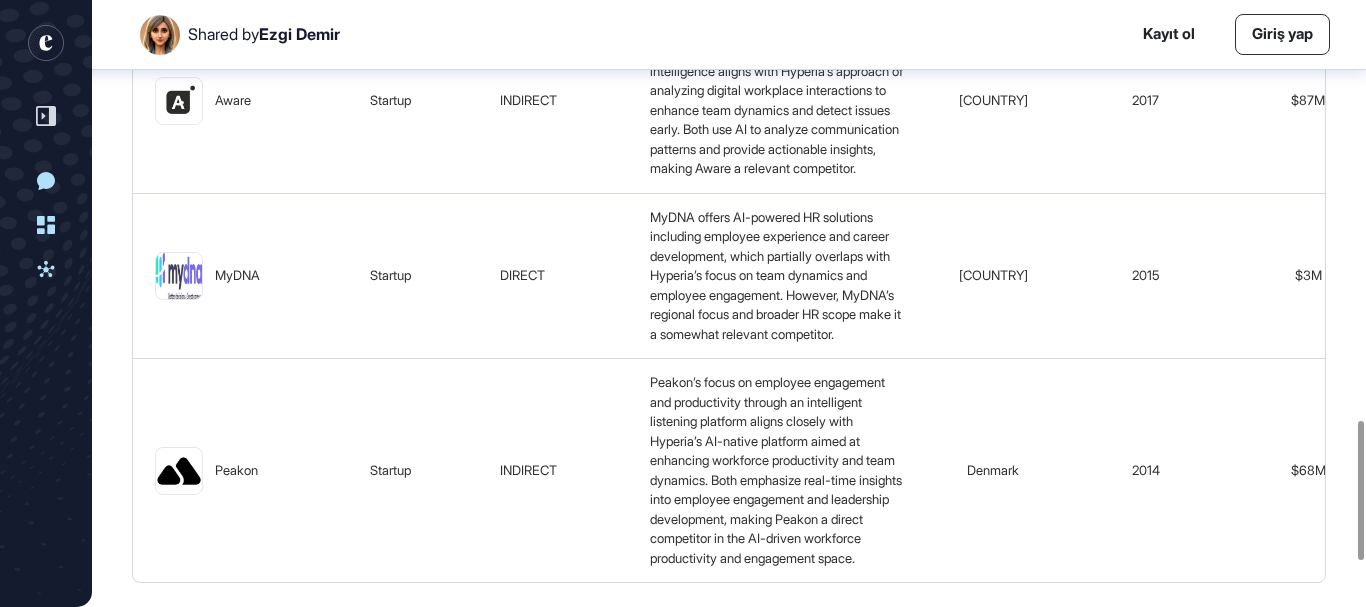 scroll, scrollTop: 2024, scrollLeft: 0, axis: vertical 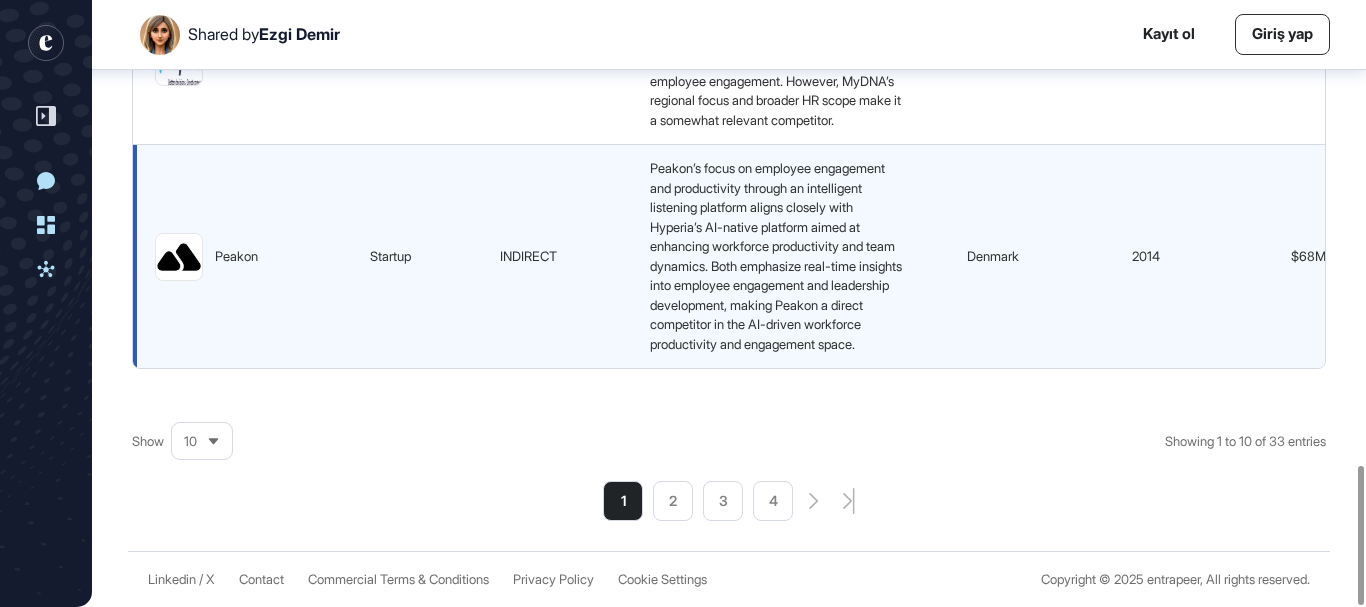 click on "Peakon" at bounding box center [236, 257] 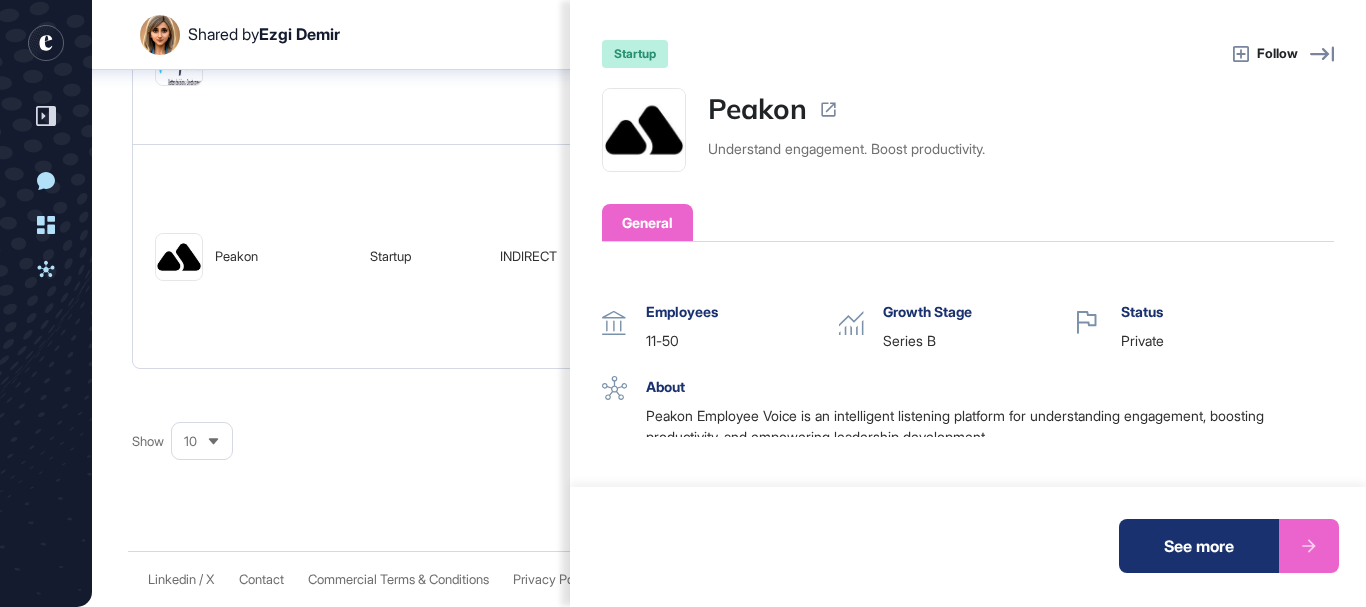 scroll, scrollTop: 0, scrollLeft: 0, axis: both 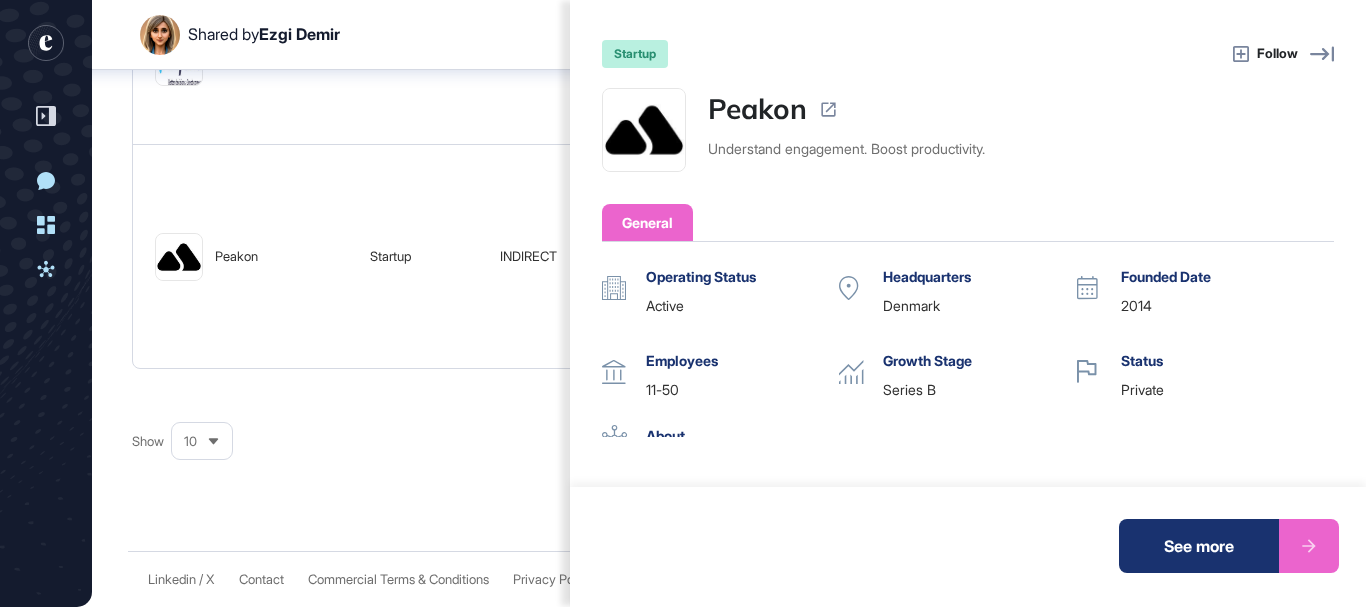 click on "startup Follow Peakon Understand engagement. Boost productivity. General Operating Status active Headquarters Denmark Founded Date 2014 Employees 11-50 Growth Stage Series B Status private About Peakon Employee Voice is an intelligent listening platform for understanding engagement, boosting productivity, and empowering leadership development. Funding History Round Number of Investors Lead Investors Date Funding Amount series-b 6 Mar 19, 2019 $35M series-b 5 Şub 27, 2018 $22M series-b 2 Mar 27, 2017 $6.6M series-a Undisclosed Undisclosed Oca 26, 2016 $4.3M See more" 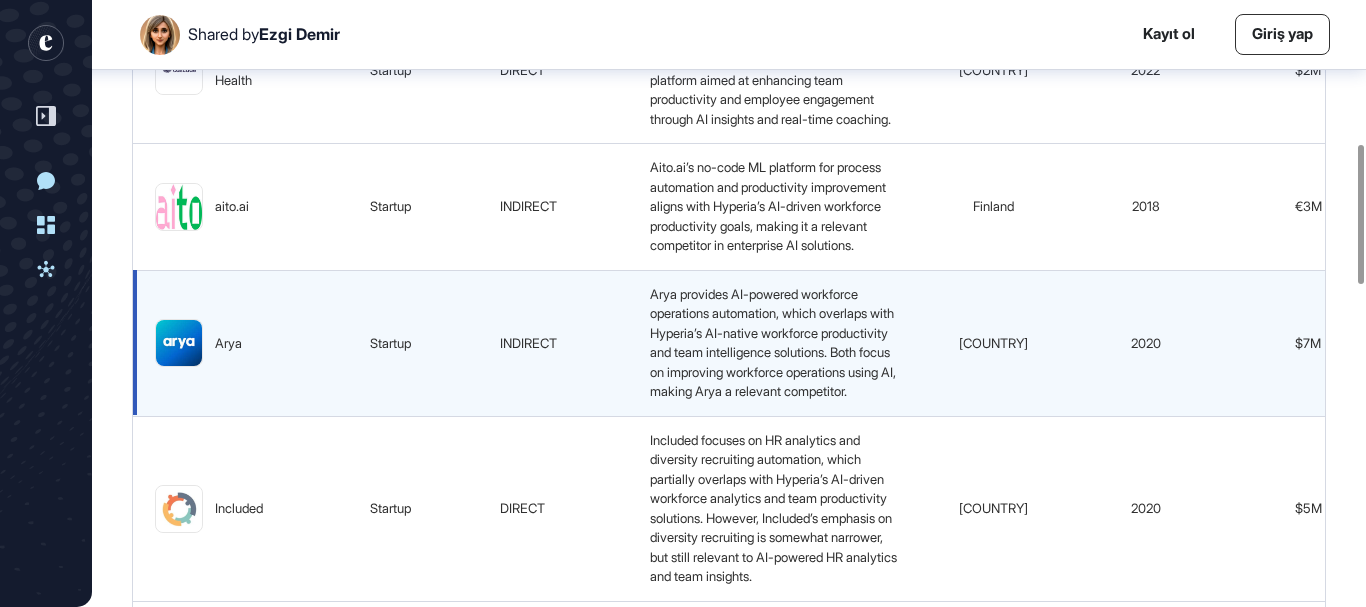 scroll, scrollTop: 624, scrollLeft: 0, axis: vertical 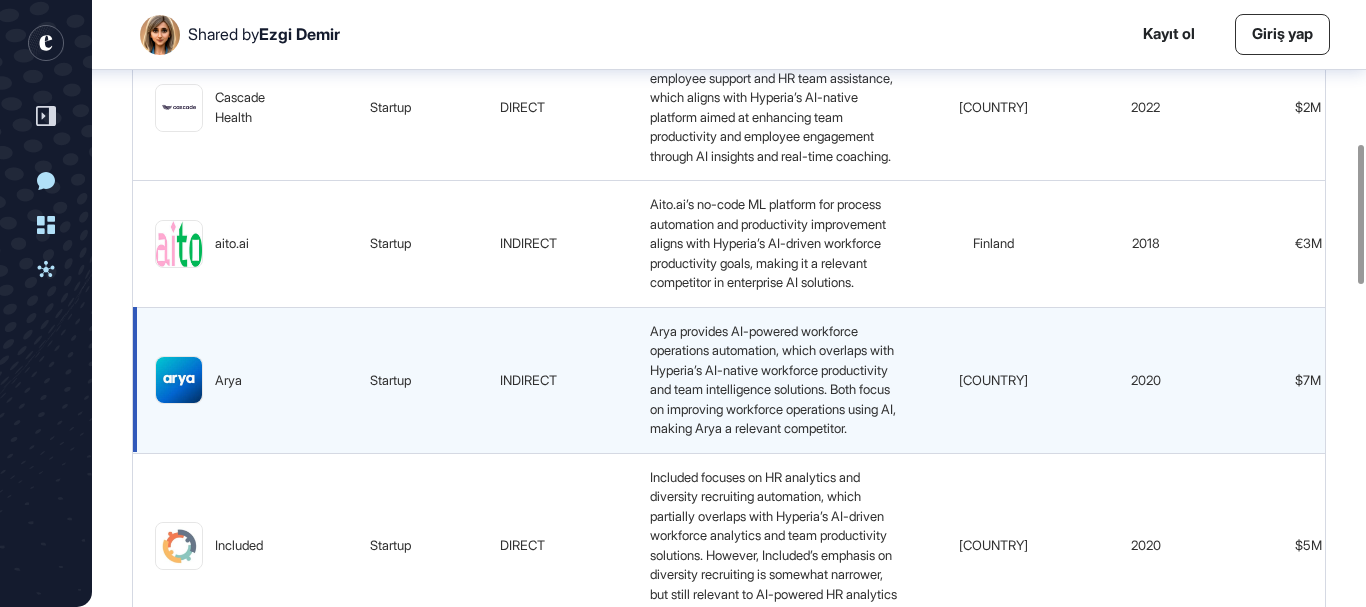 click at bounding box center [179, 380] 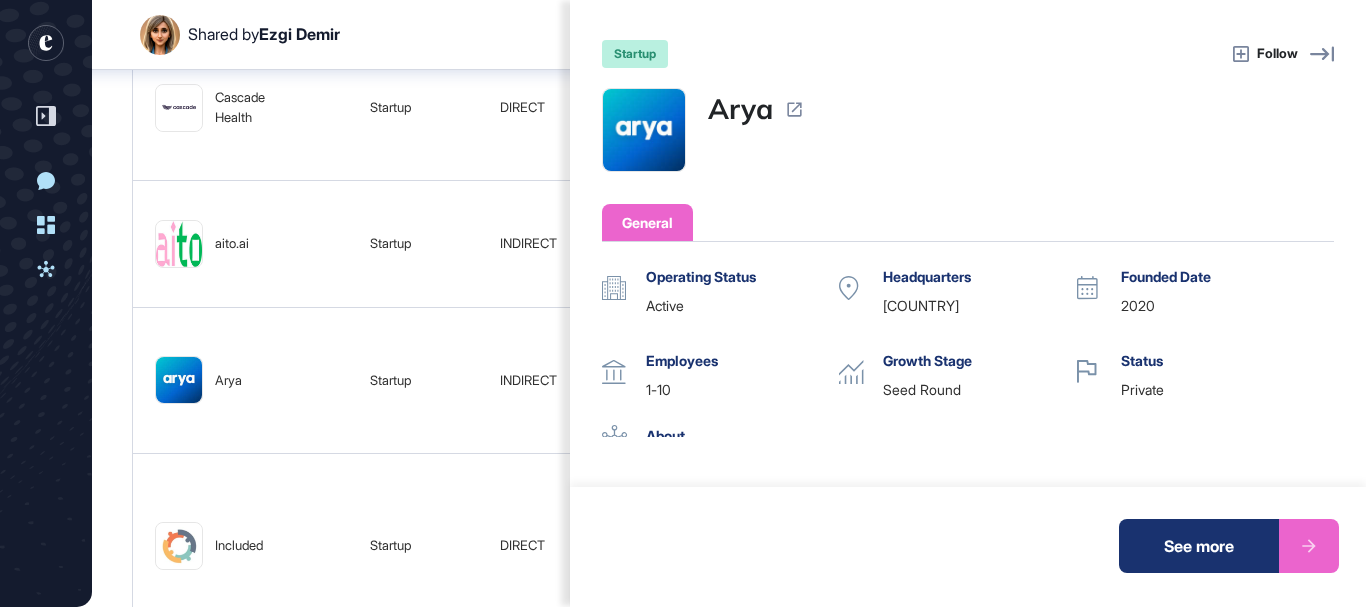 click 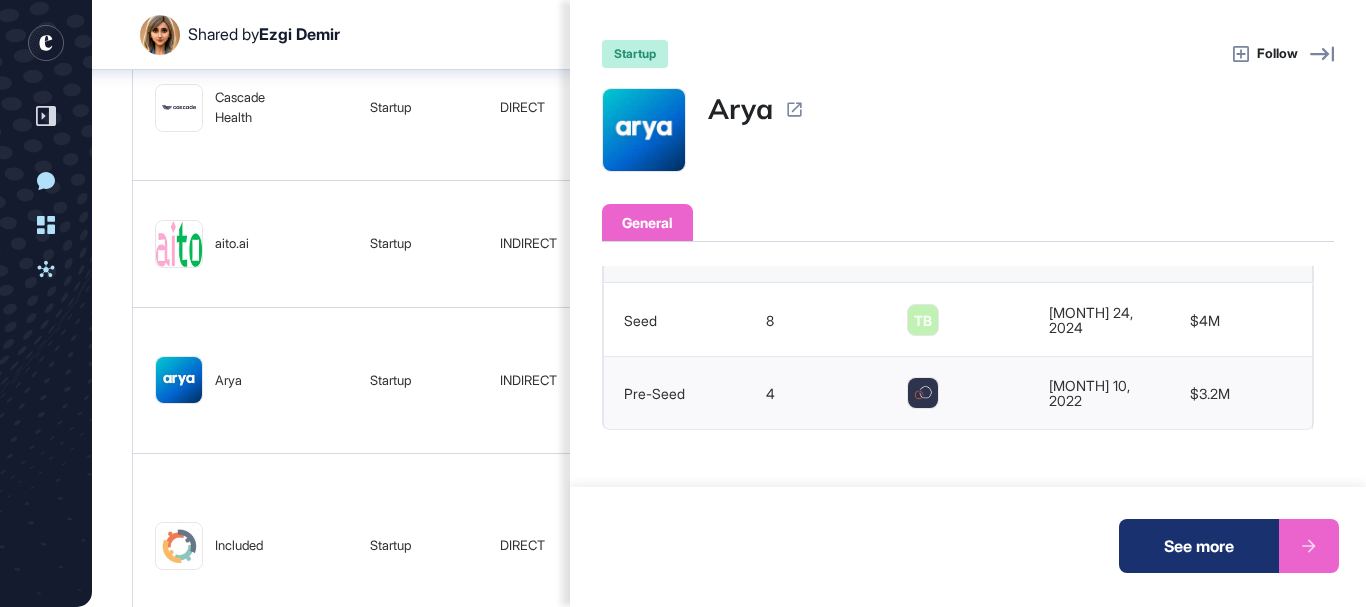 scroll, scrollTop: 0, scrollLeft: 0, axis: both 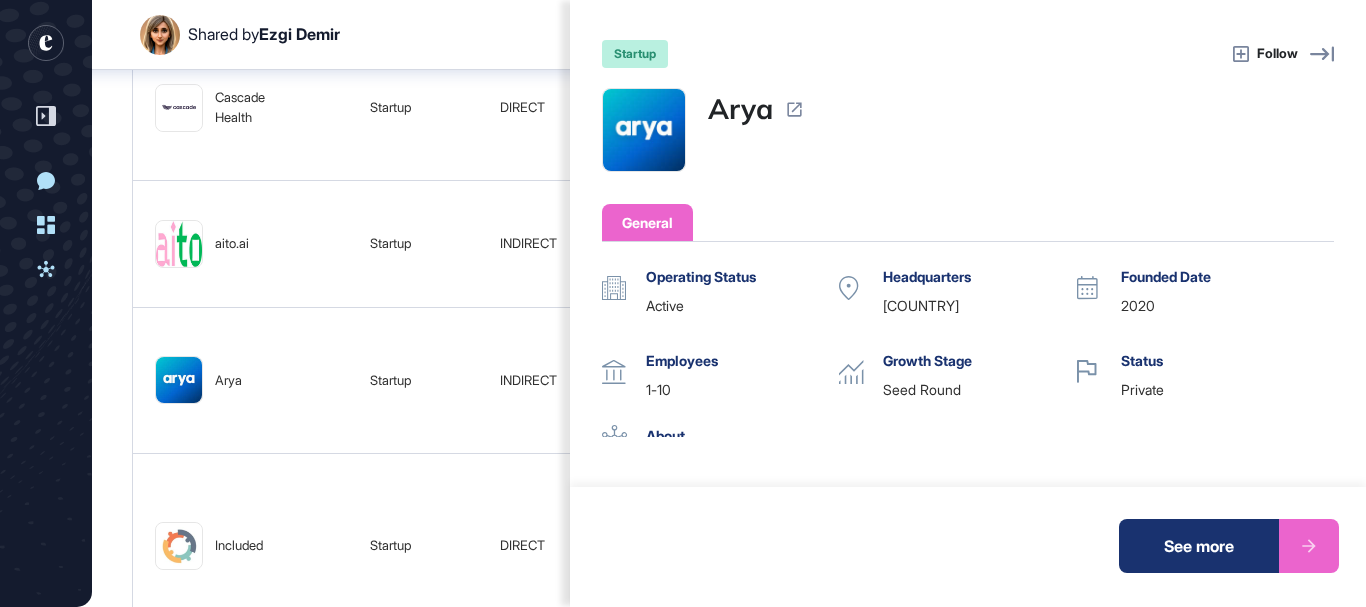 click on "startup Follow Arya General Operating Status active Headquarters United States Founded Date 2020 Employees 1-10 Growth Stage Seed Round Status private About Arya offers AI-powered workforce operations automation for sectors like retail/logistics, healthcare, and construction. Funding History Round Number of Investors Lead Investors Date Funding Amount seed 8 TB May 24, 2024 $4M pre-seed 4 Haz 10, 2022 $3.2M See more" 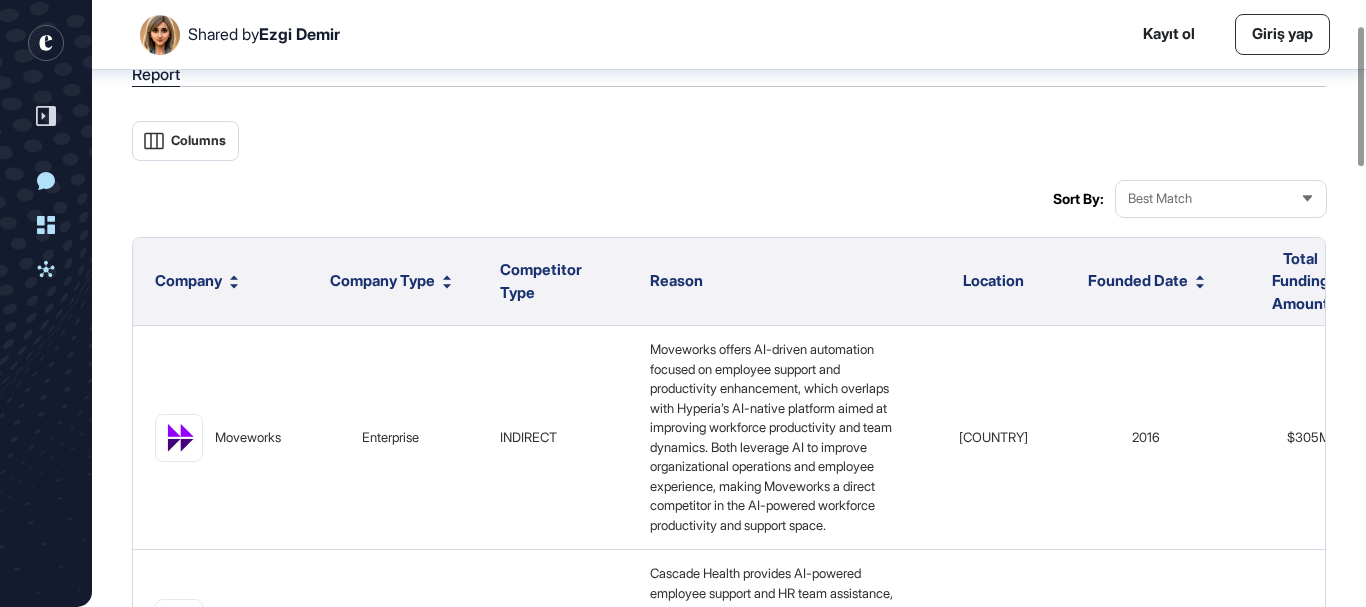 scroll, scrollTop: 110, scrollLeft: 0, axis: vertical 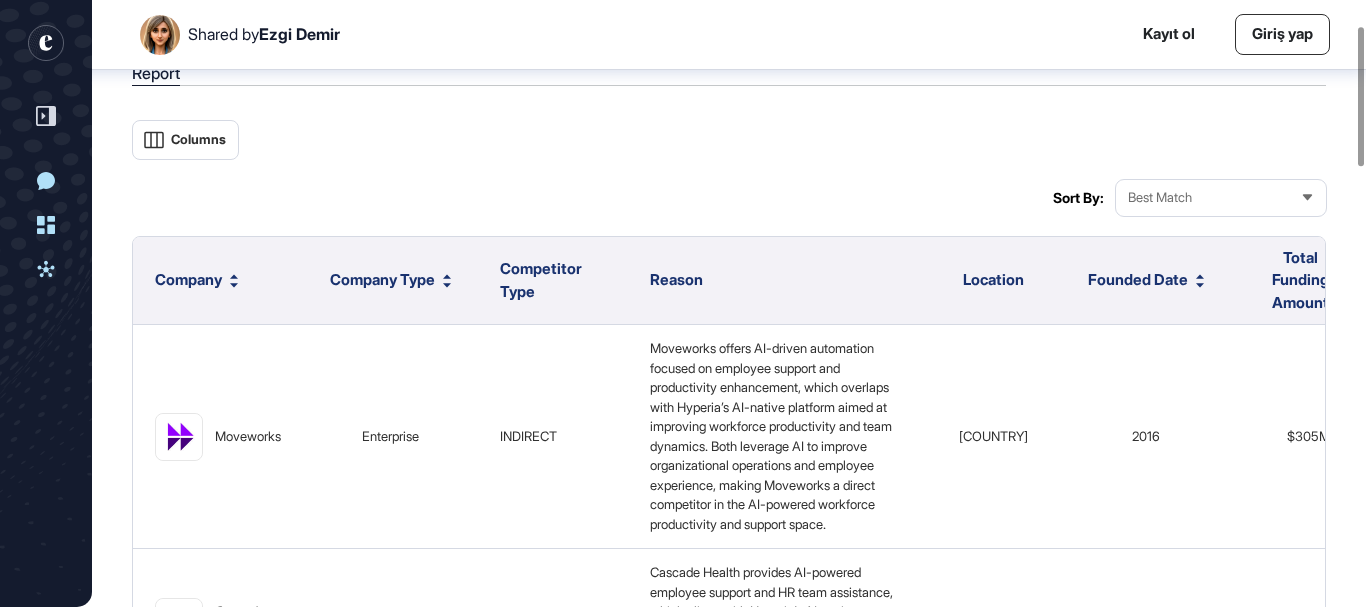 click 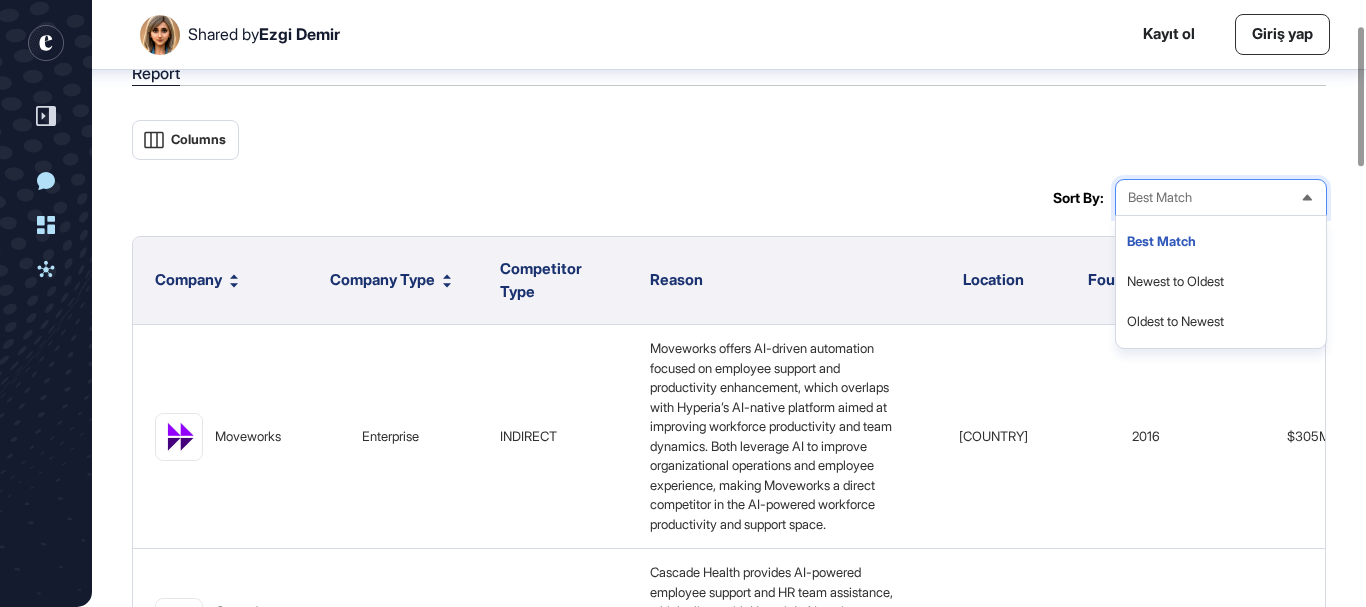 click 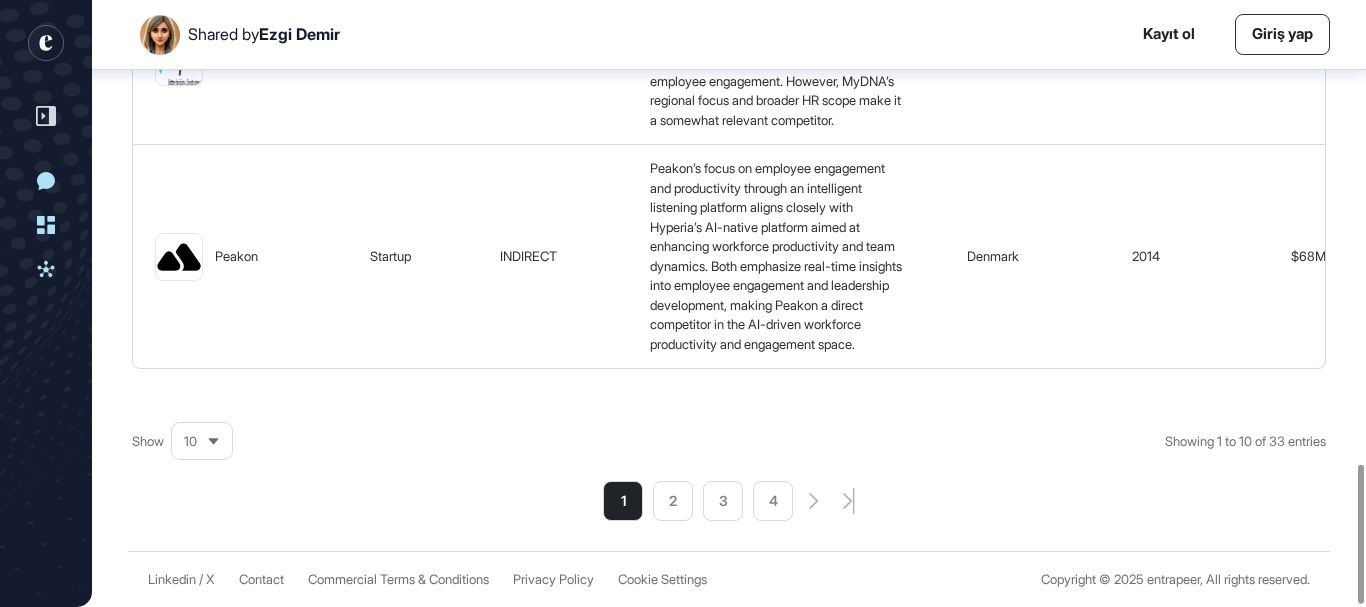 scroll, scrollTop: 2024, scrollLeft: 0, axis: vertical 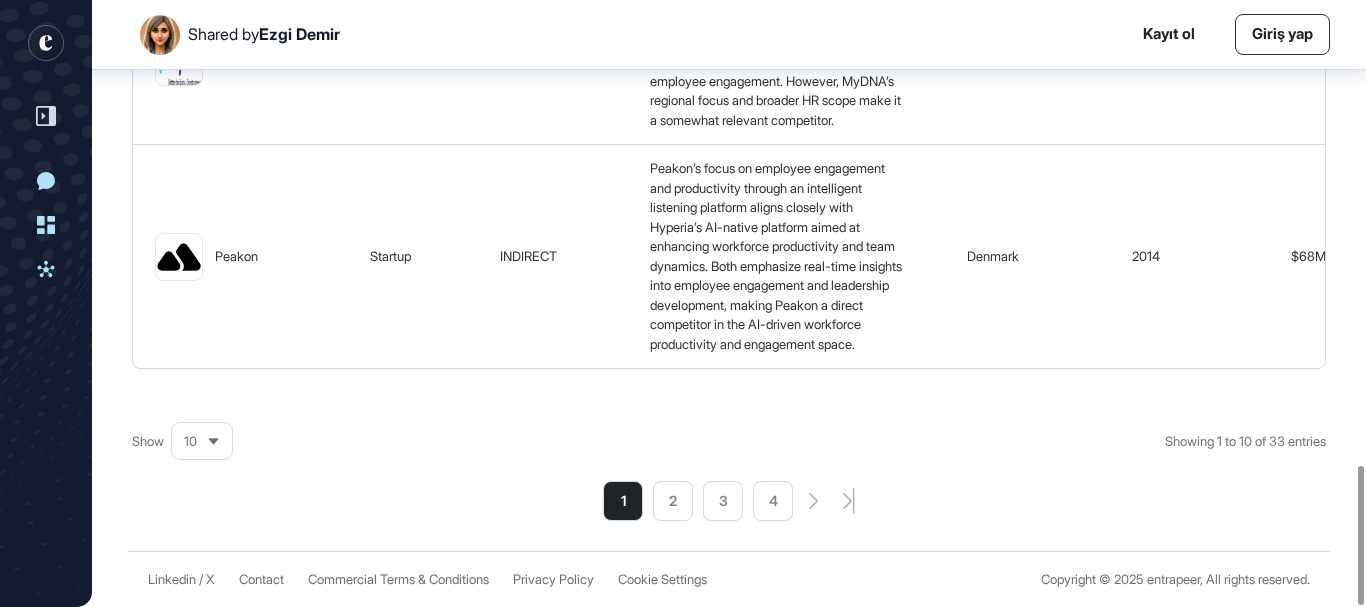 click on "2" 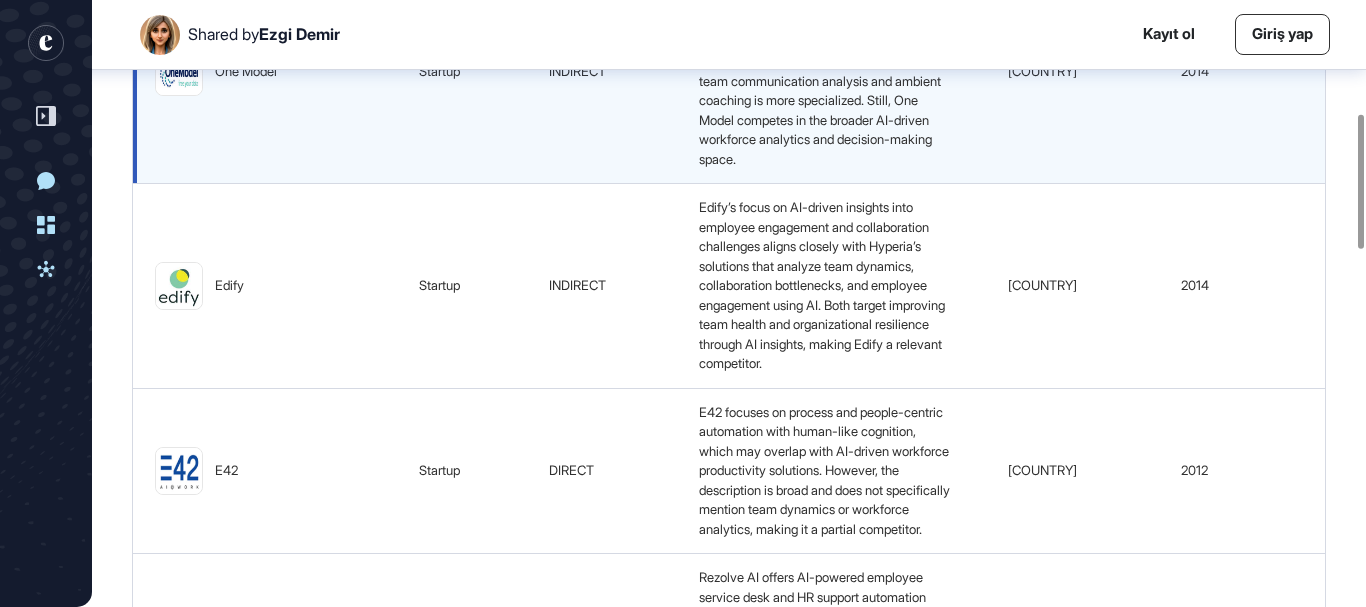 scroll, scrollTop: 510, scrollLeft: 0, axis: vertical 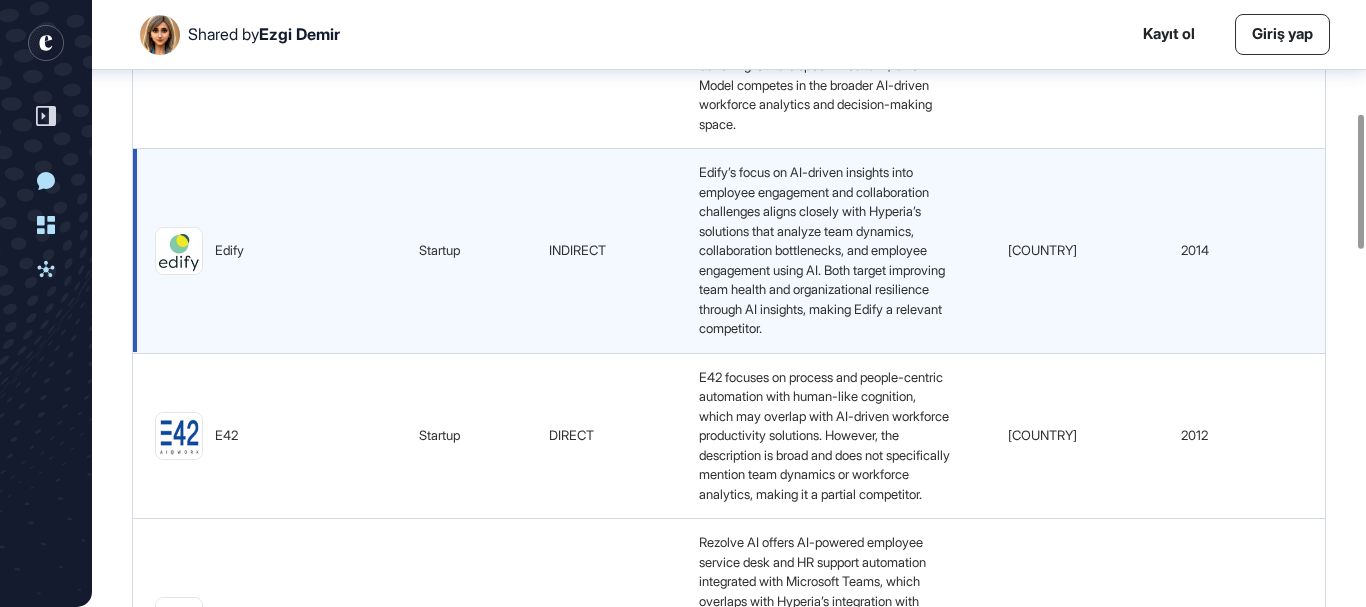 click at bounding box center [179, 251] 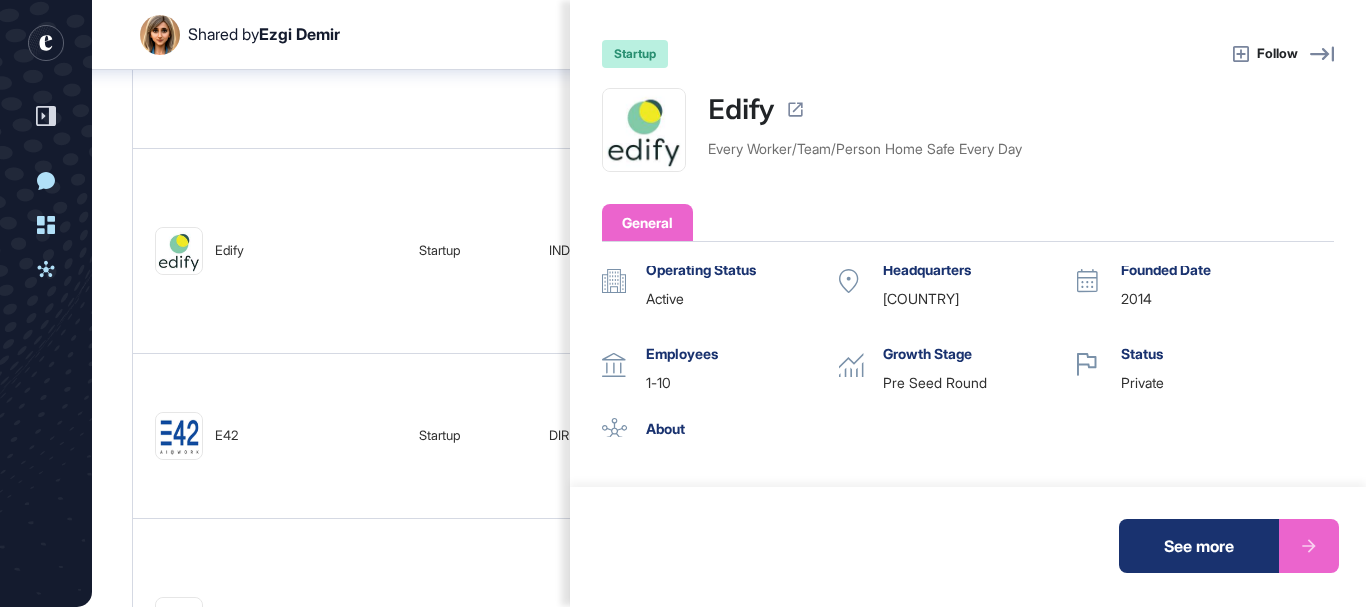 scroll, scrollTop: 0, scrollLeft: 0, axis: both 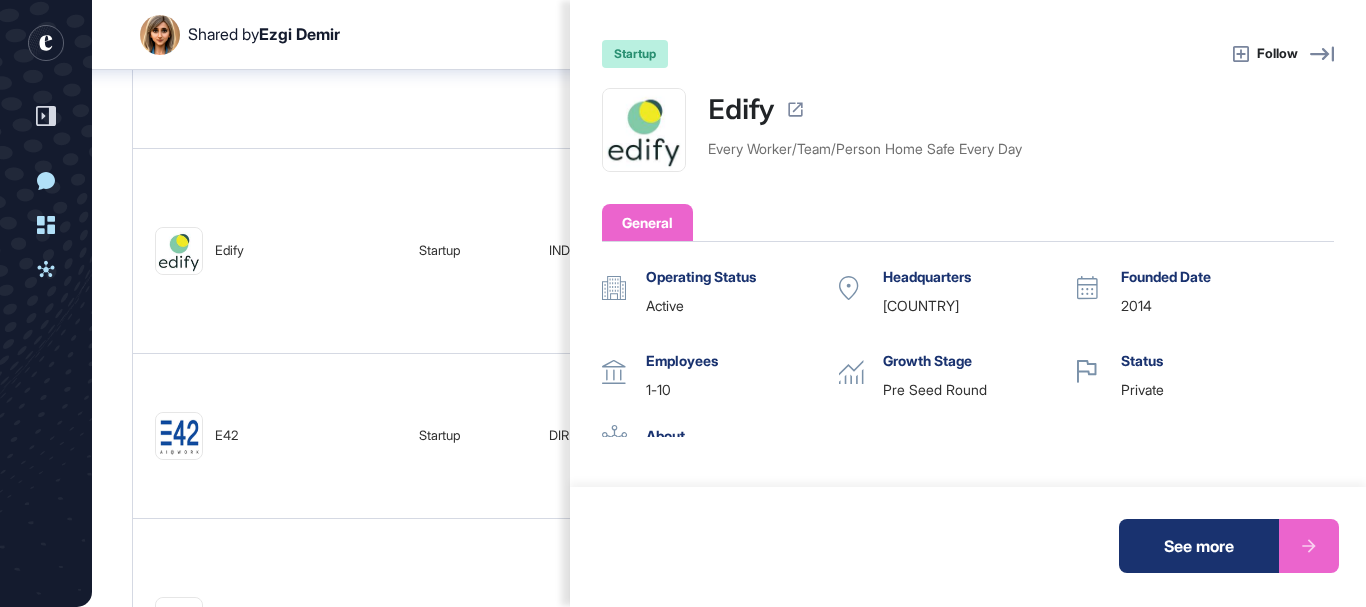 click on "startup Follow Edify Every Worker/Team/Person Home Safe Every Day General Operating Status active Headquarters United States Founded Date 2014 Employees 1-10 Growth Stage Pre Seed Round Status private About Funding History Round Number of Investors Lead Investors Date Funding Amount pre-seed 3 Oca 25, 2021 $120K pre-seed 6 FP Eyl 1, 2020 $2M pre-seed 2 Haz 18, 2015 $118K See more" 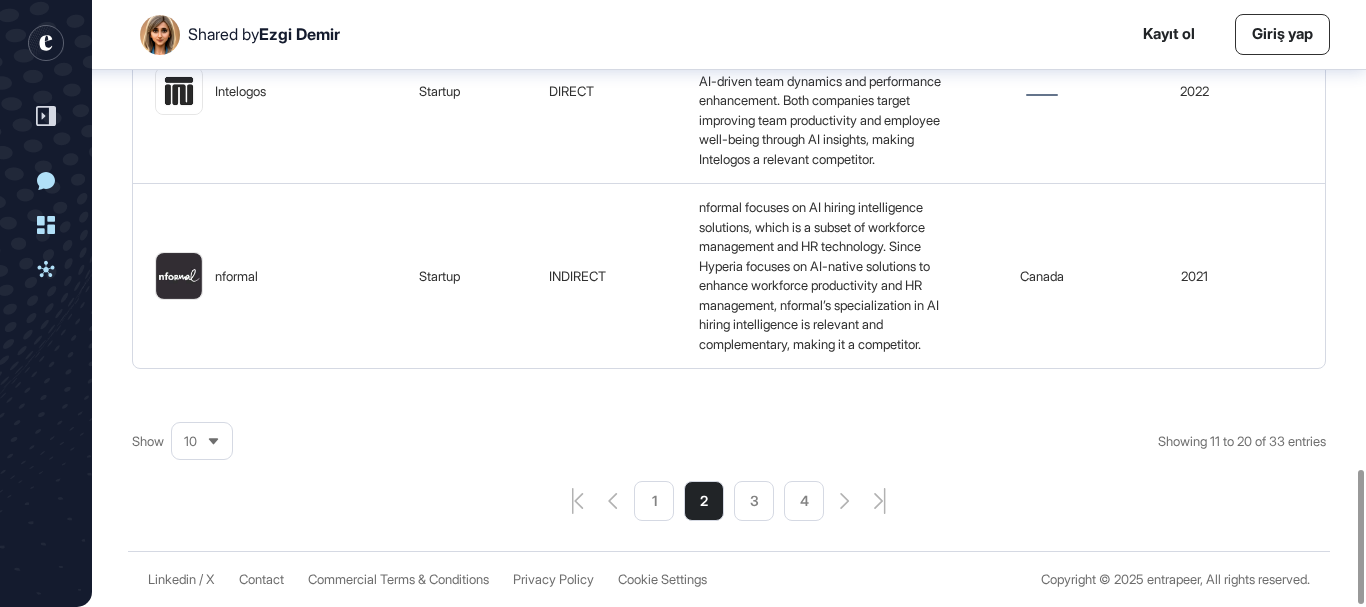 scroll, scrollTop: 2121, scrollLeft: 0, axis: vertical 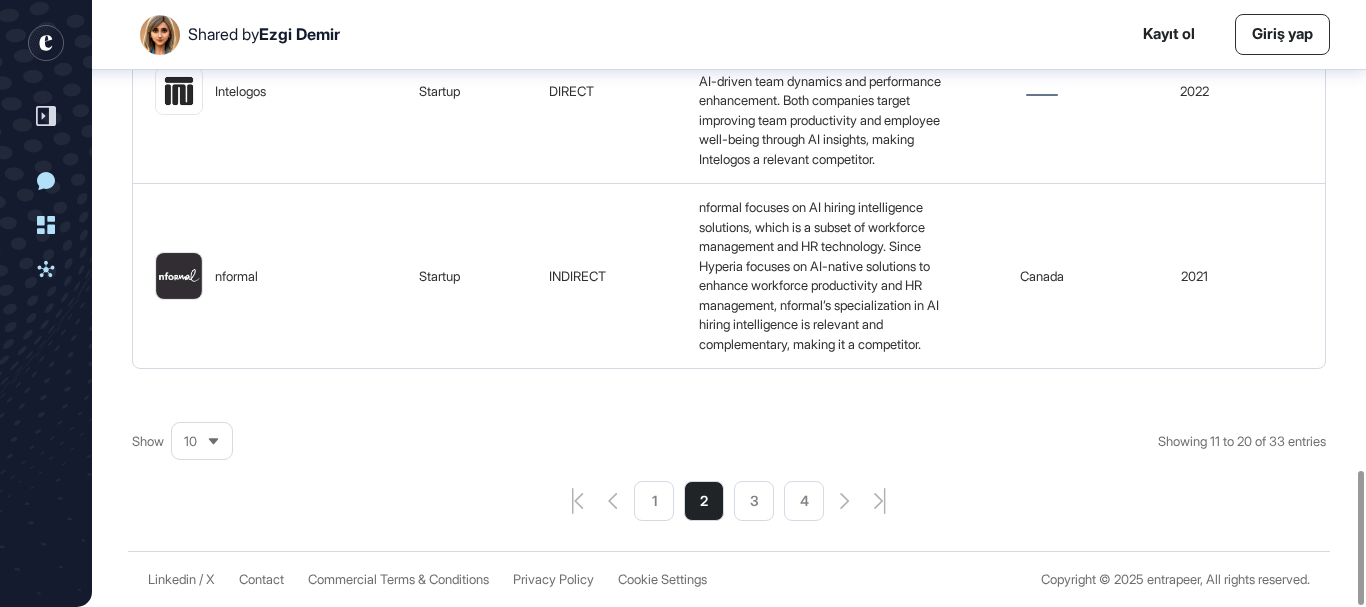 click on "3" 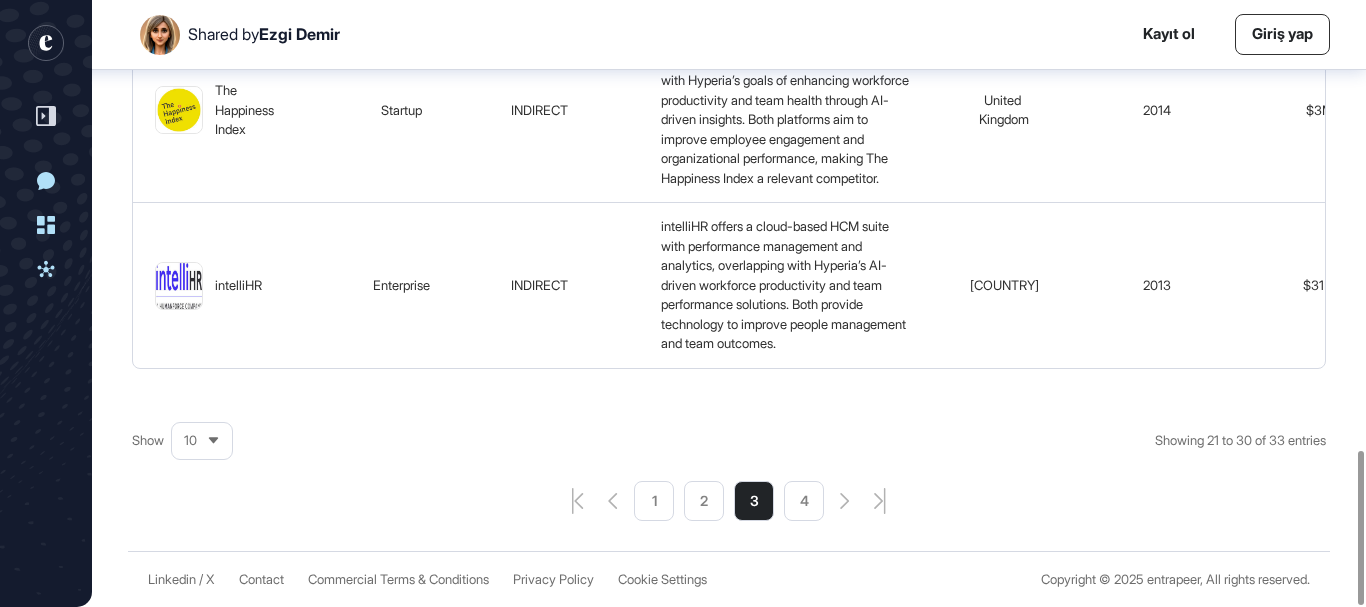 scroll, scrollTop: 1770, scrollLeft: 0, axis: vertical 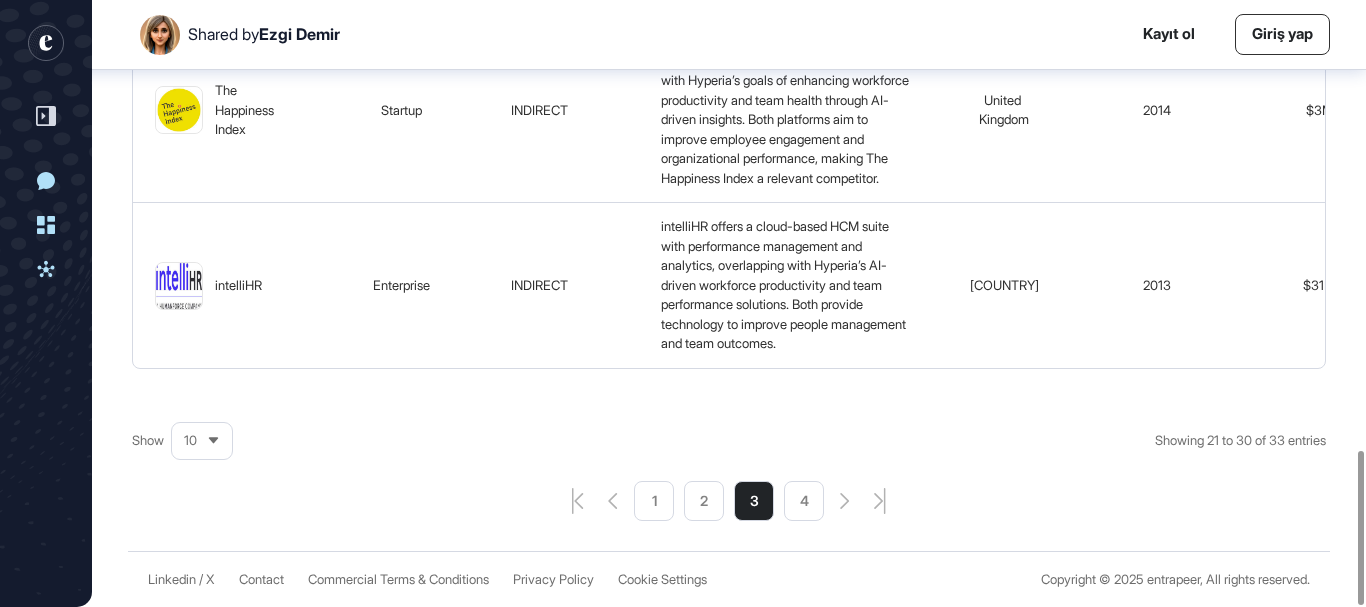 click on "4" 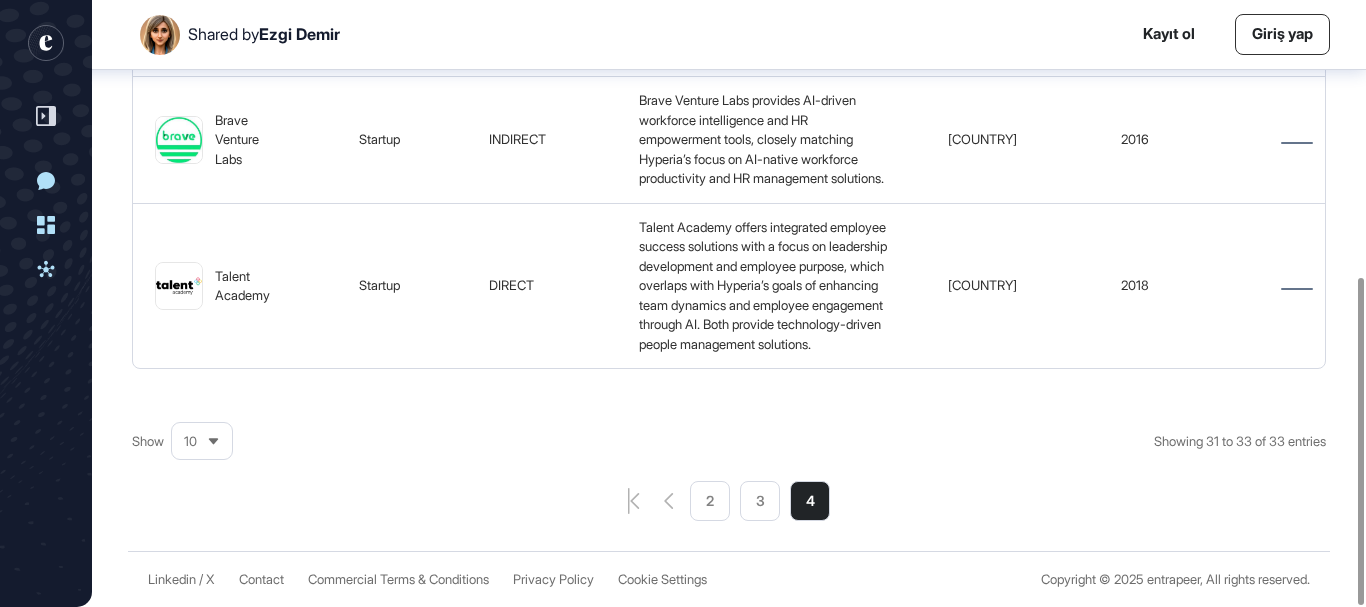 scroll, scrollTop: 514, scrollLeft: 0, axis: vertical 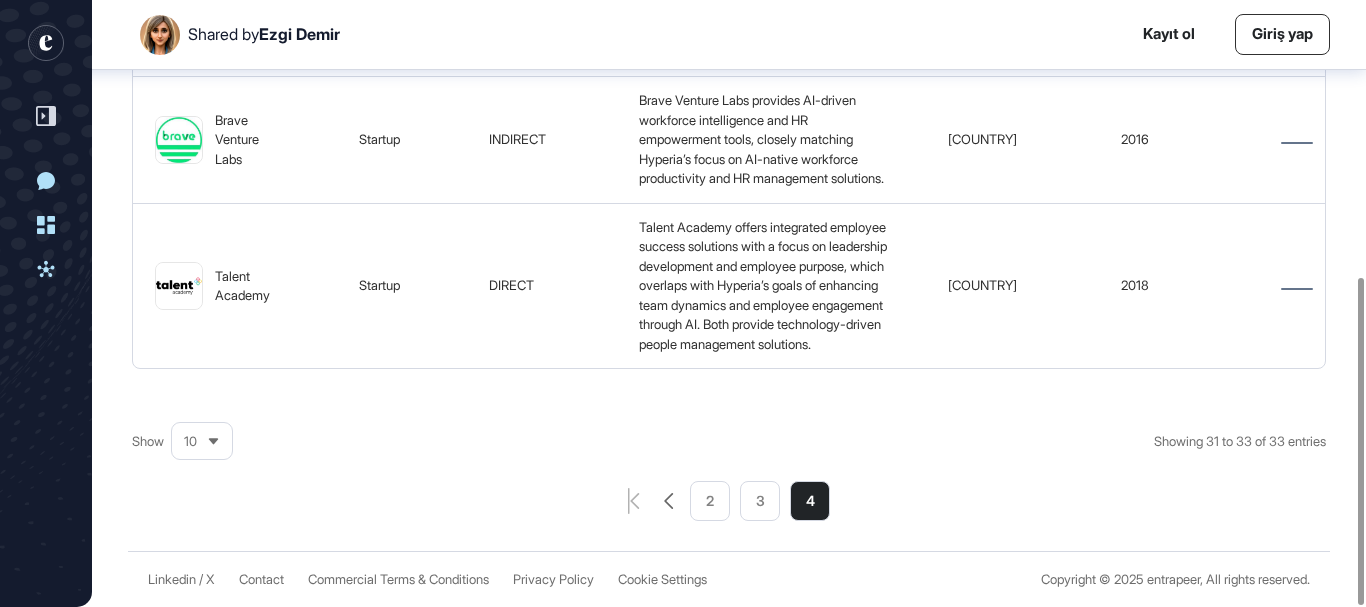 click 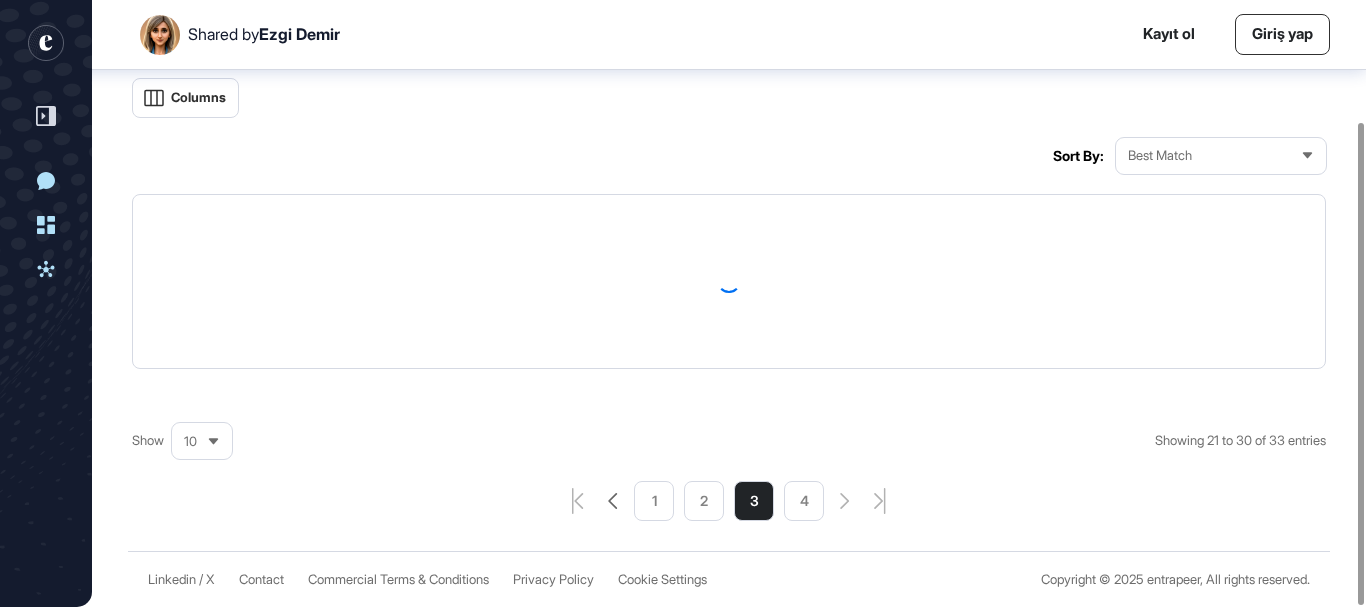 scroll, scrollTop: 152, scrollLeft: 0, axis: vertical 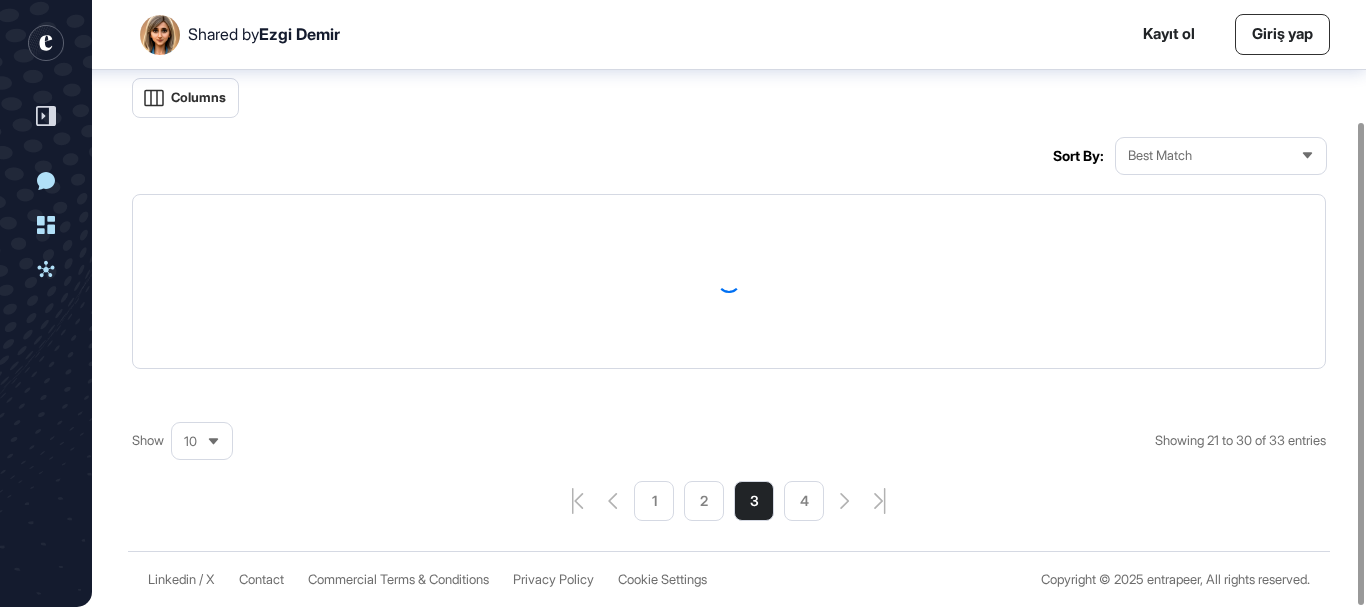 click on "1" 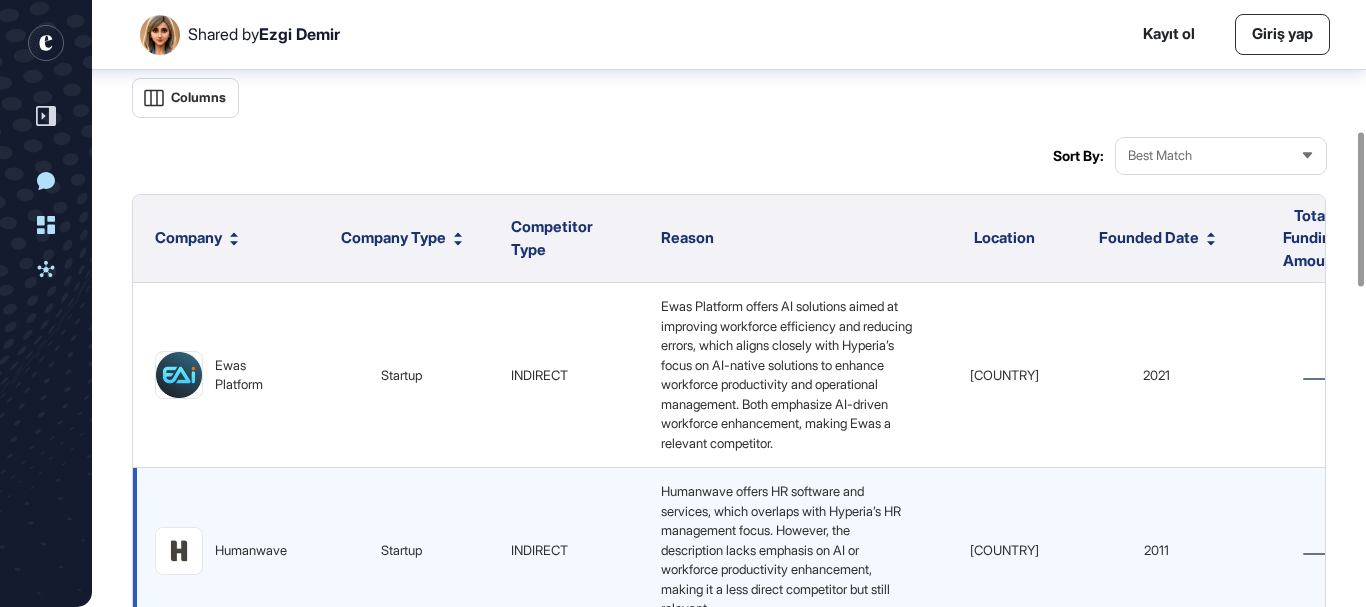scroll, scrollTop: 514, scrollLeft: 0, axis: vertical 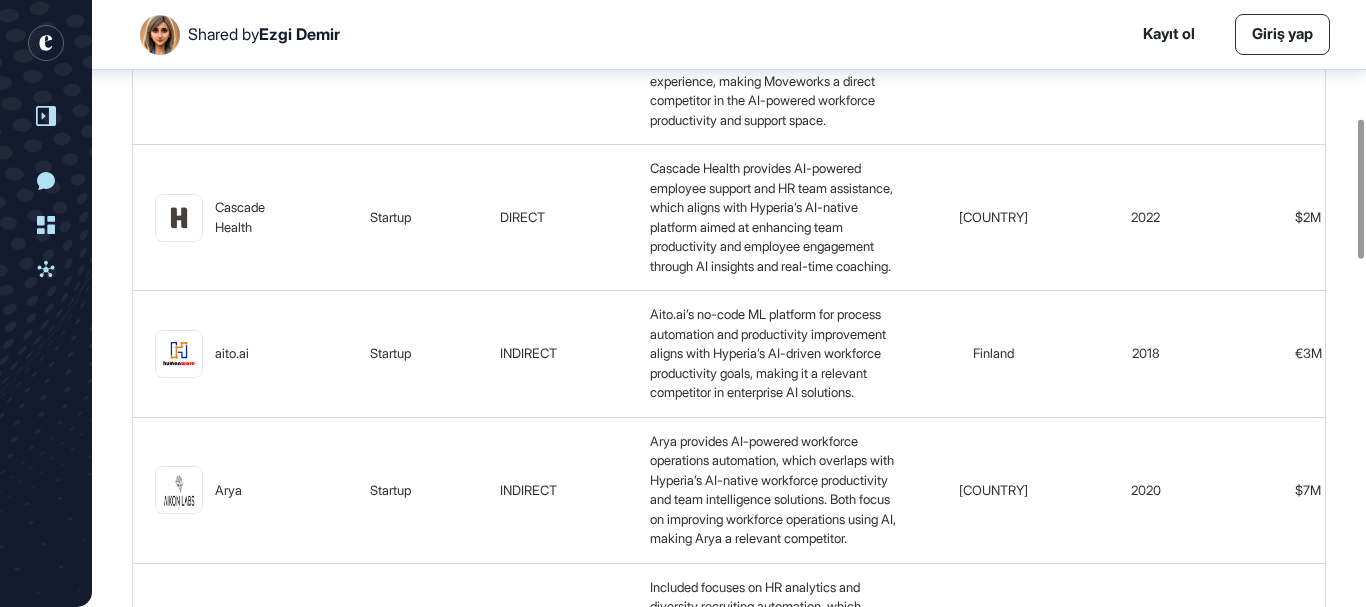 click 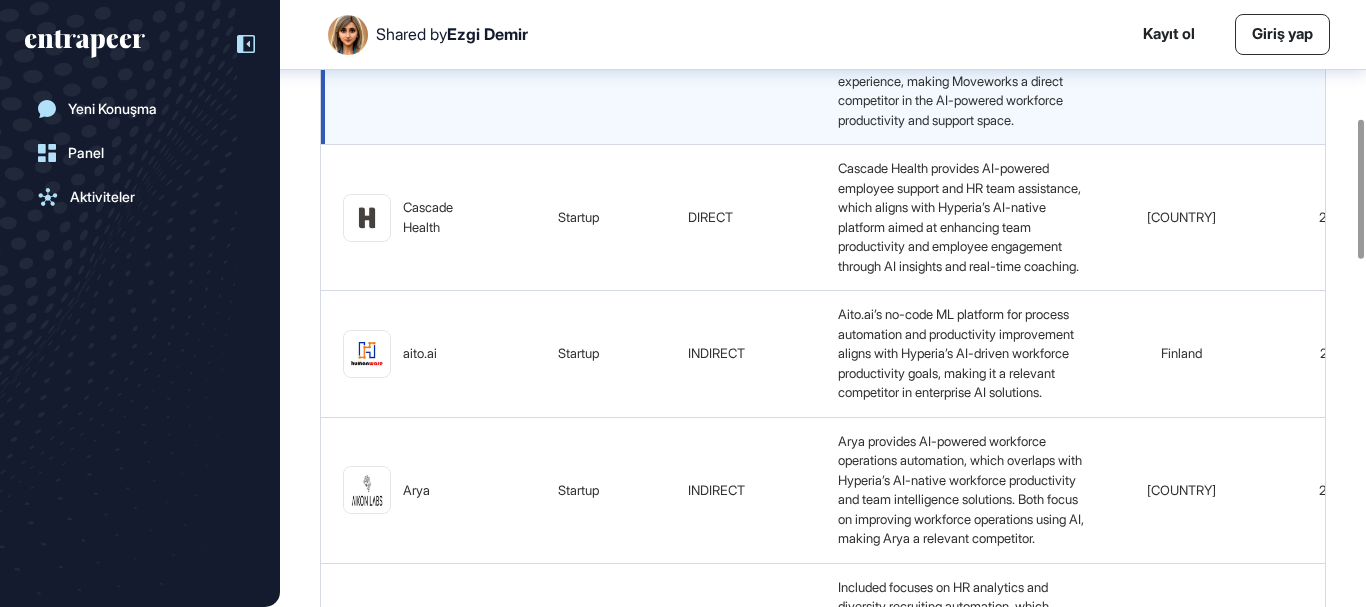 click on "enterprise" 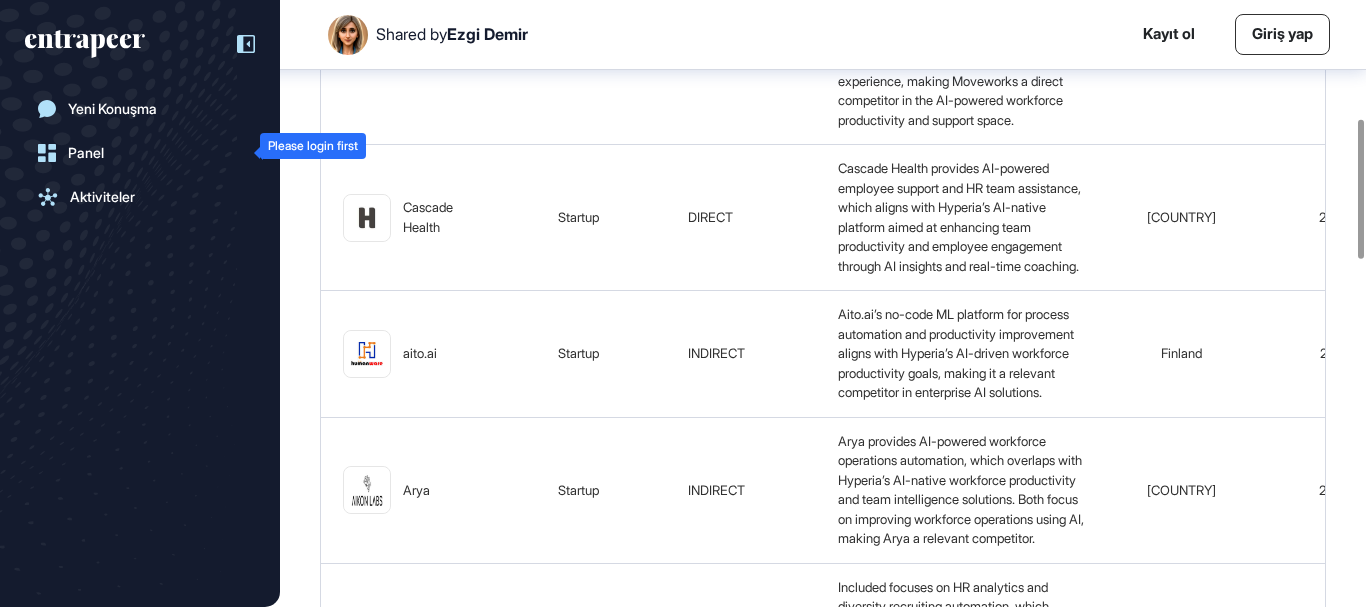 click on "Panel" at bounding box center [86, 153] 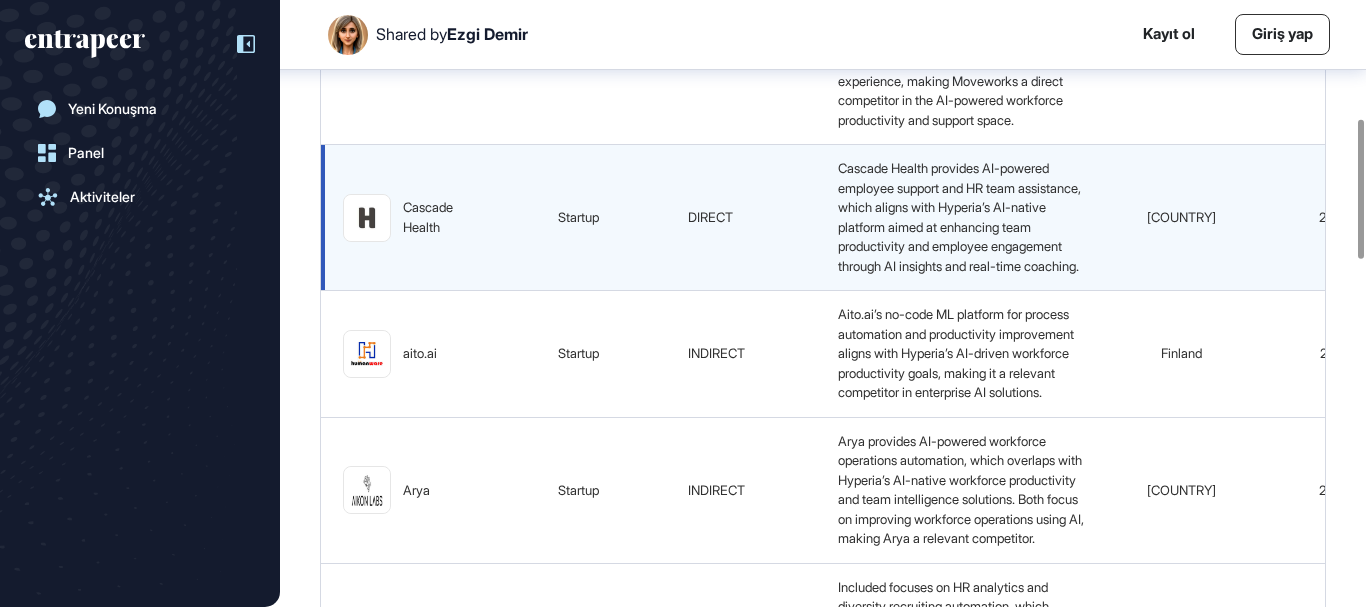 click on "Cascade Health provides AI-powered employee support and HR team assistance, which aligns with Hyperia’s AI-native platform aimed at enhancing team productivity and employee engagement through AI insights and real-time coaching." 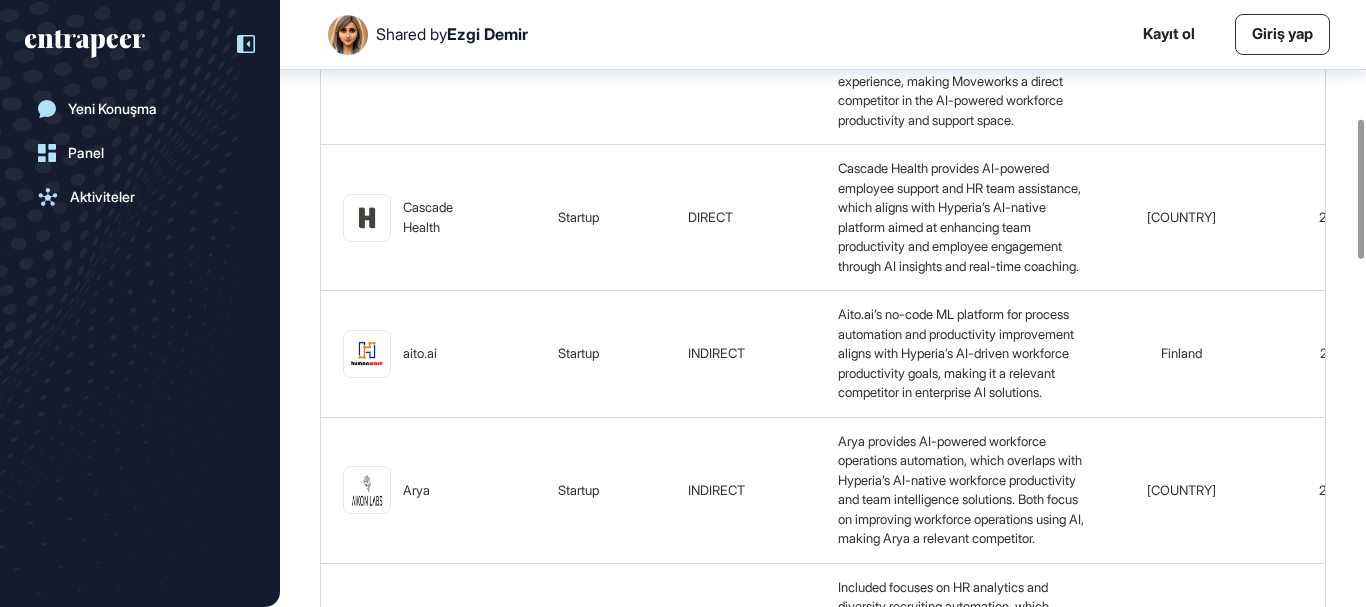 click 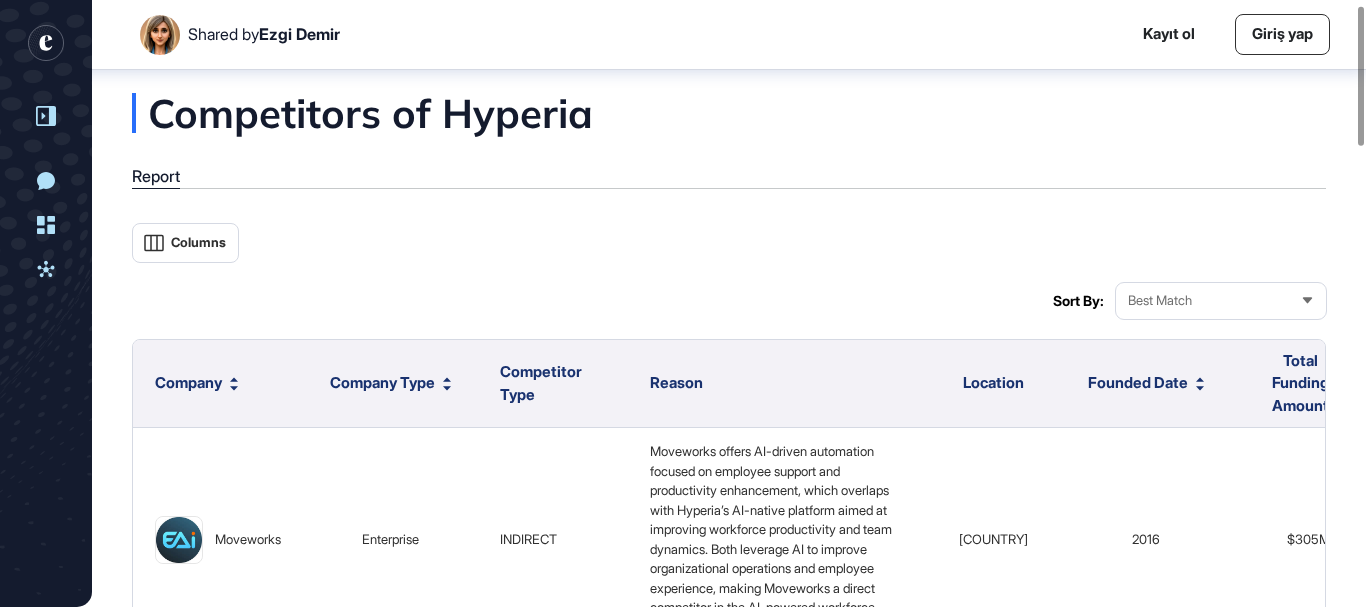 scroll, scrollTop: 0, scrollLeft: 0, axis: both 